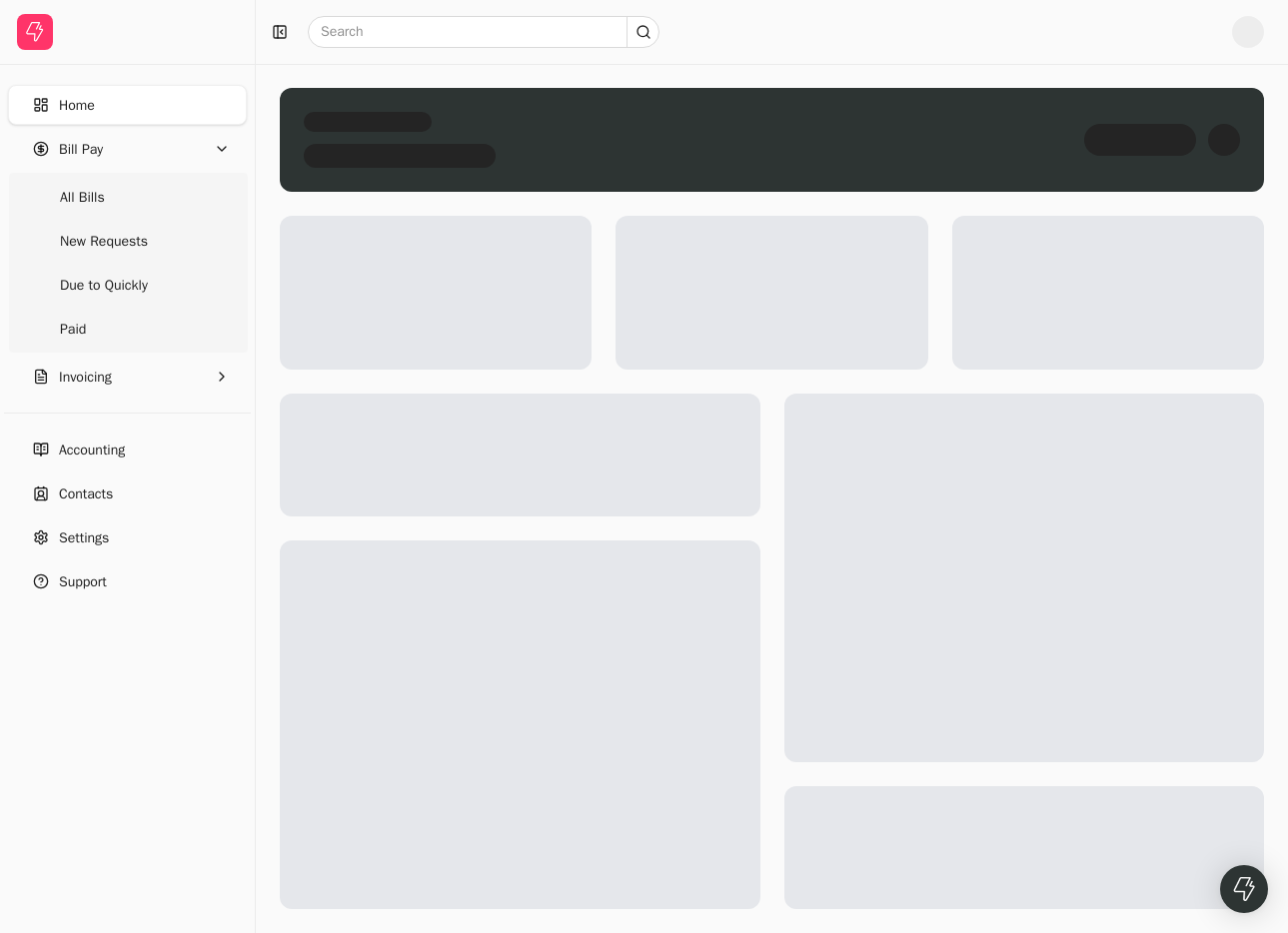 scroll, scrollTop: 0, scrollLeft: 0, axis: both 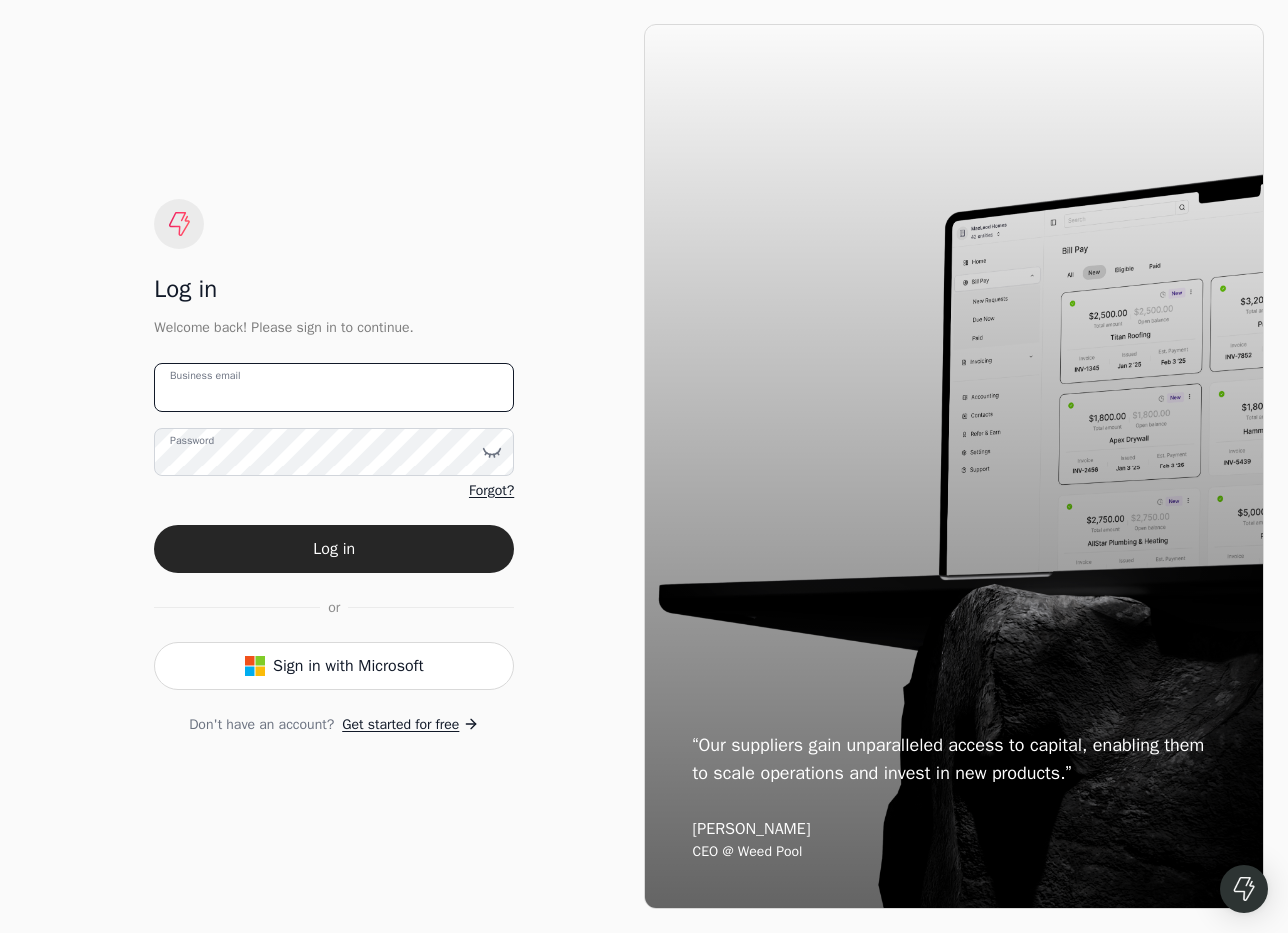 click on "Business email" at bounding box center [334, 387] 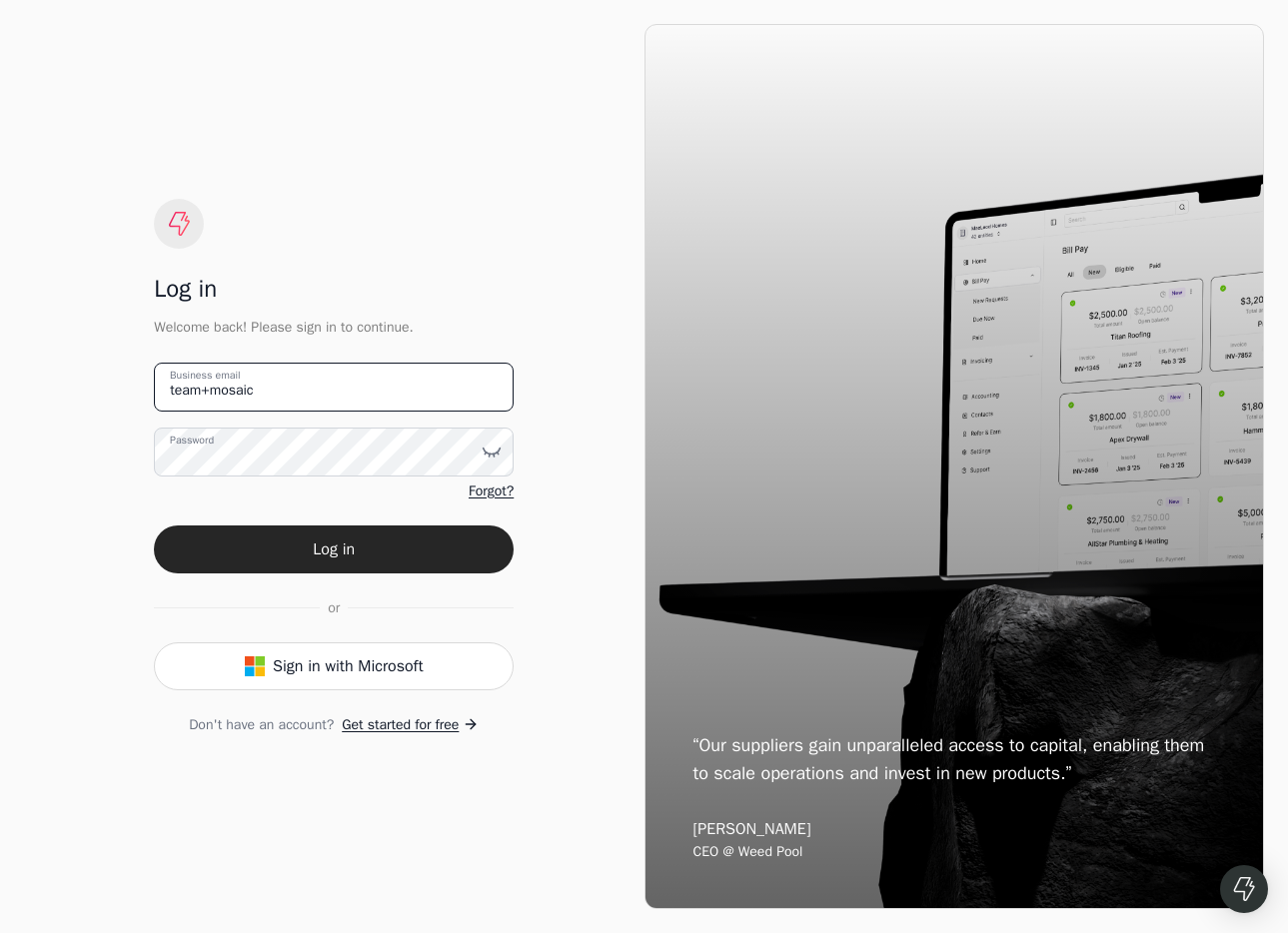 type on "[EMAIL_ADDRESS][DOMAIN_NAME]" 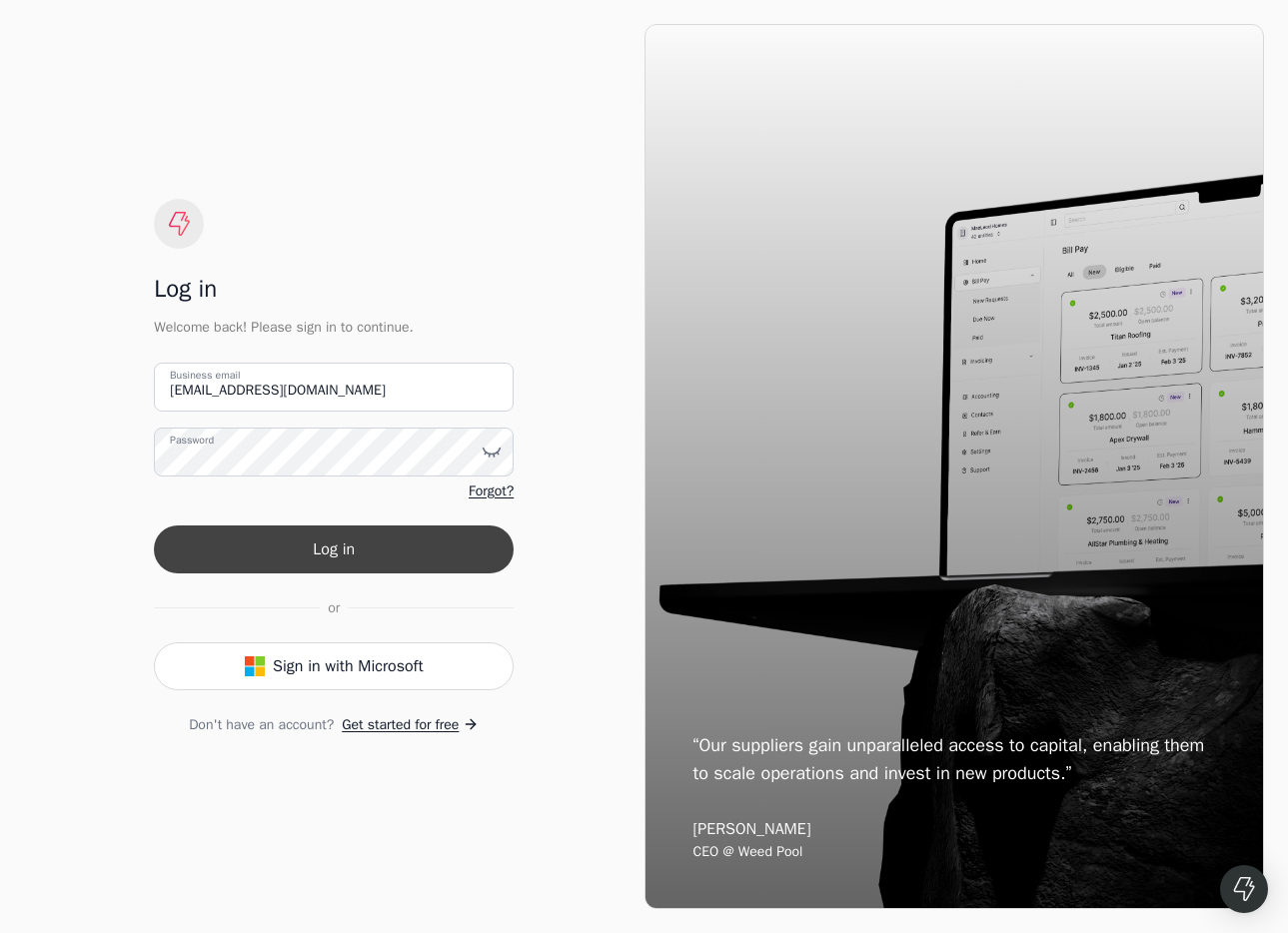 click on "Log in" at bounding box center (334, 549) 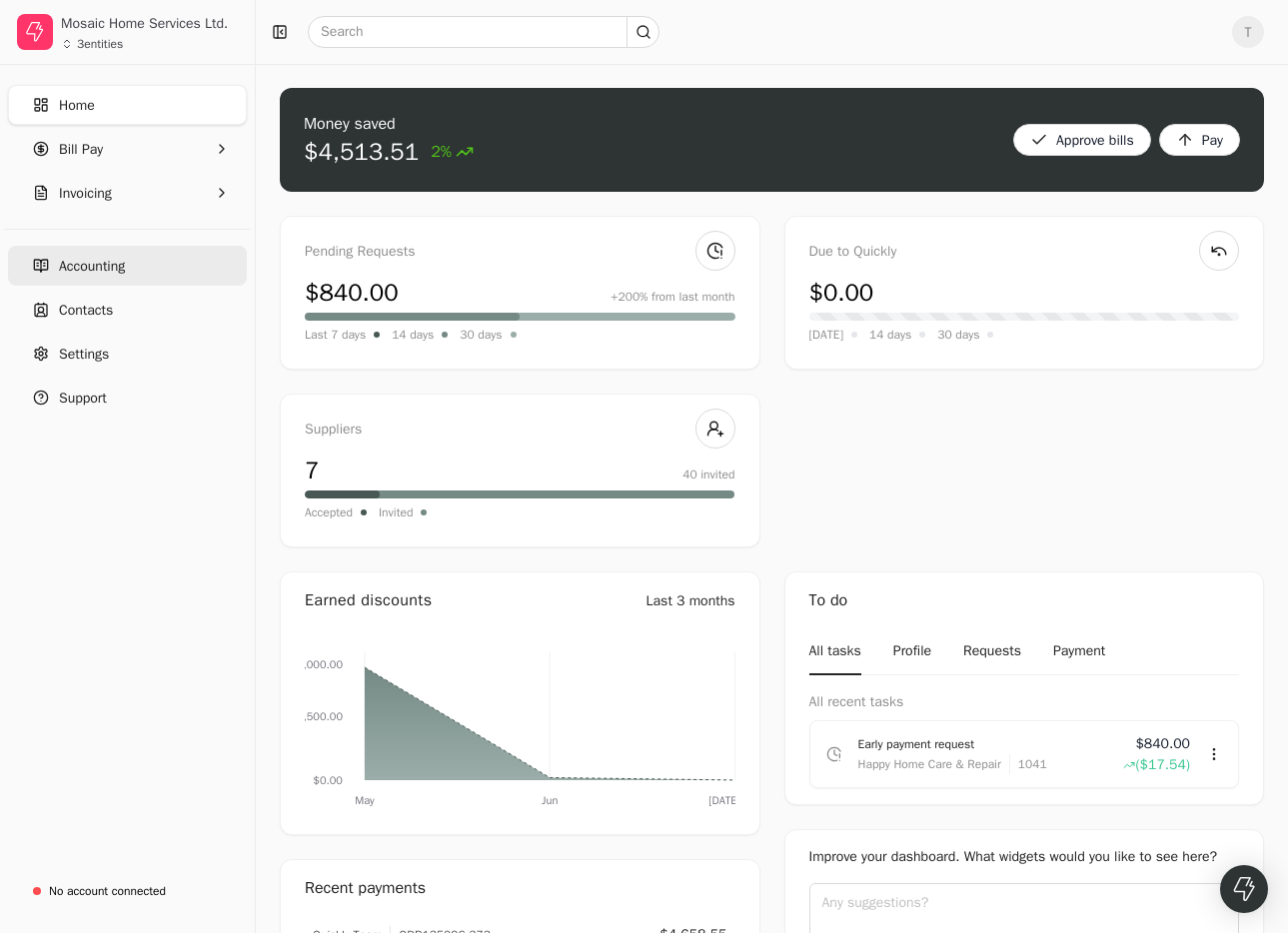 click on "Accounting" at bounding box center [92, 266] 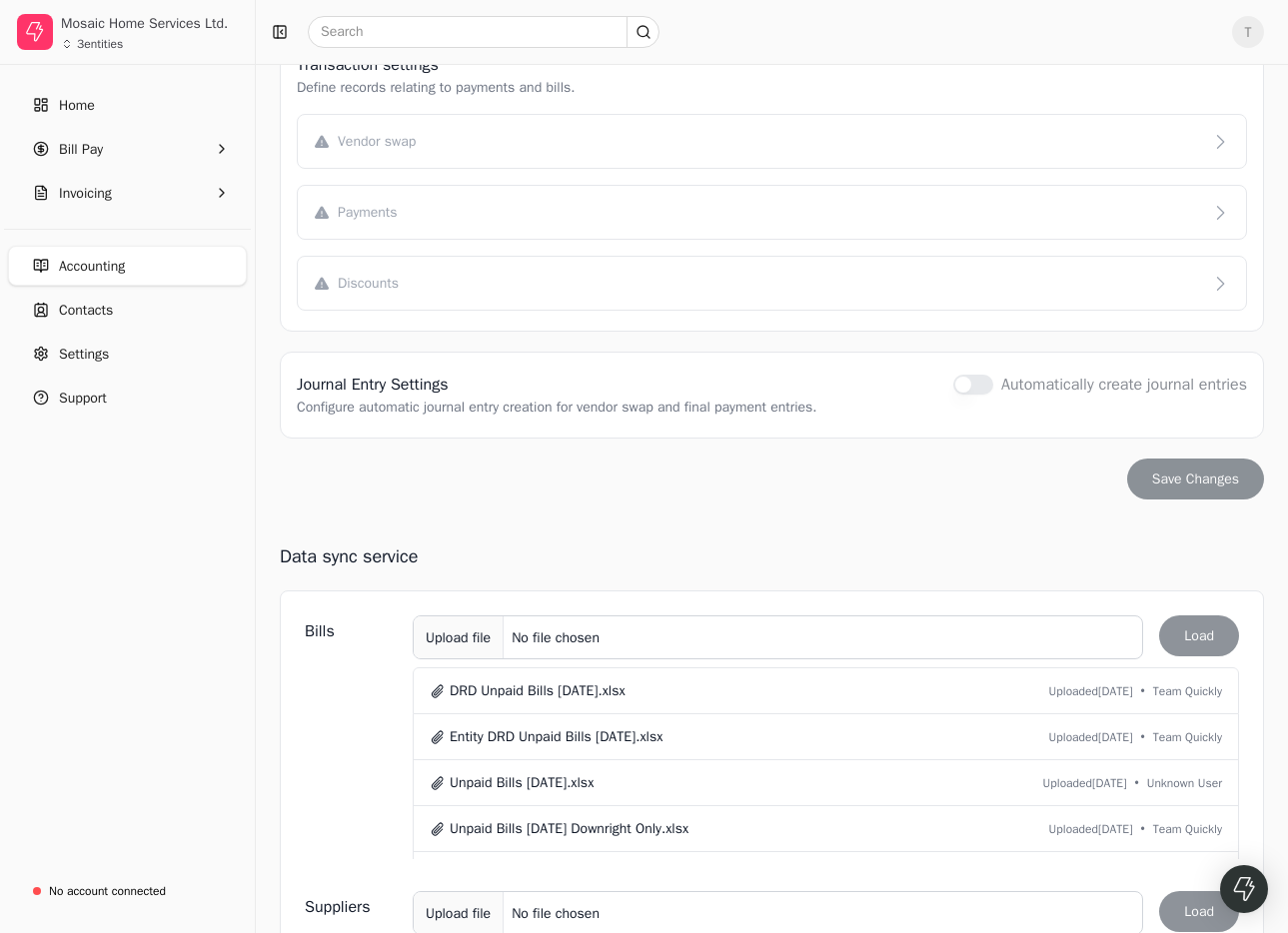 scroll, scrollTop: 435, scrollLeft: 0, axis: vertical 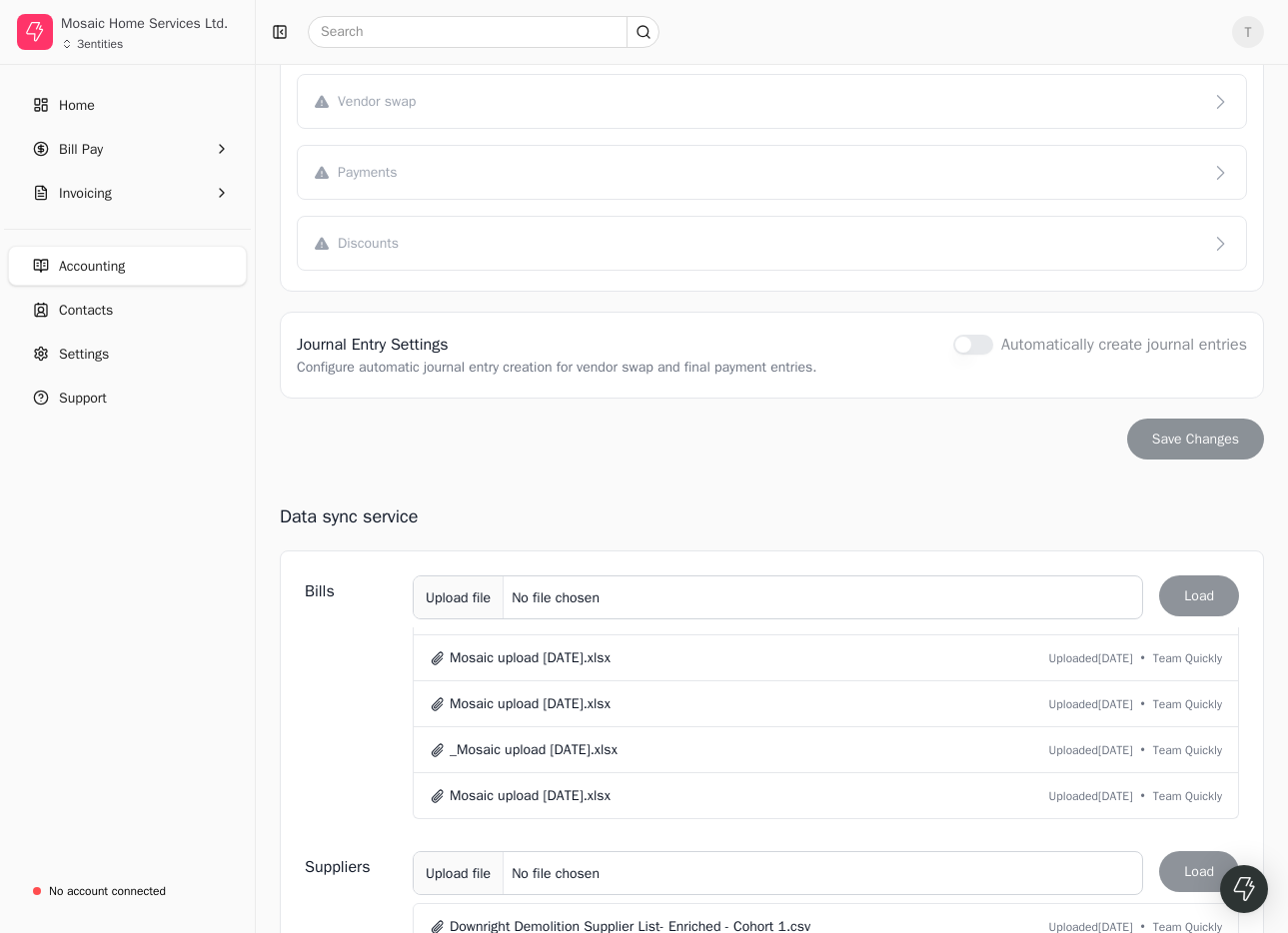 click on "Upload file" at bounding box center [459, 597] 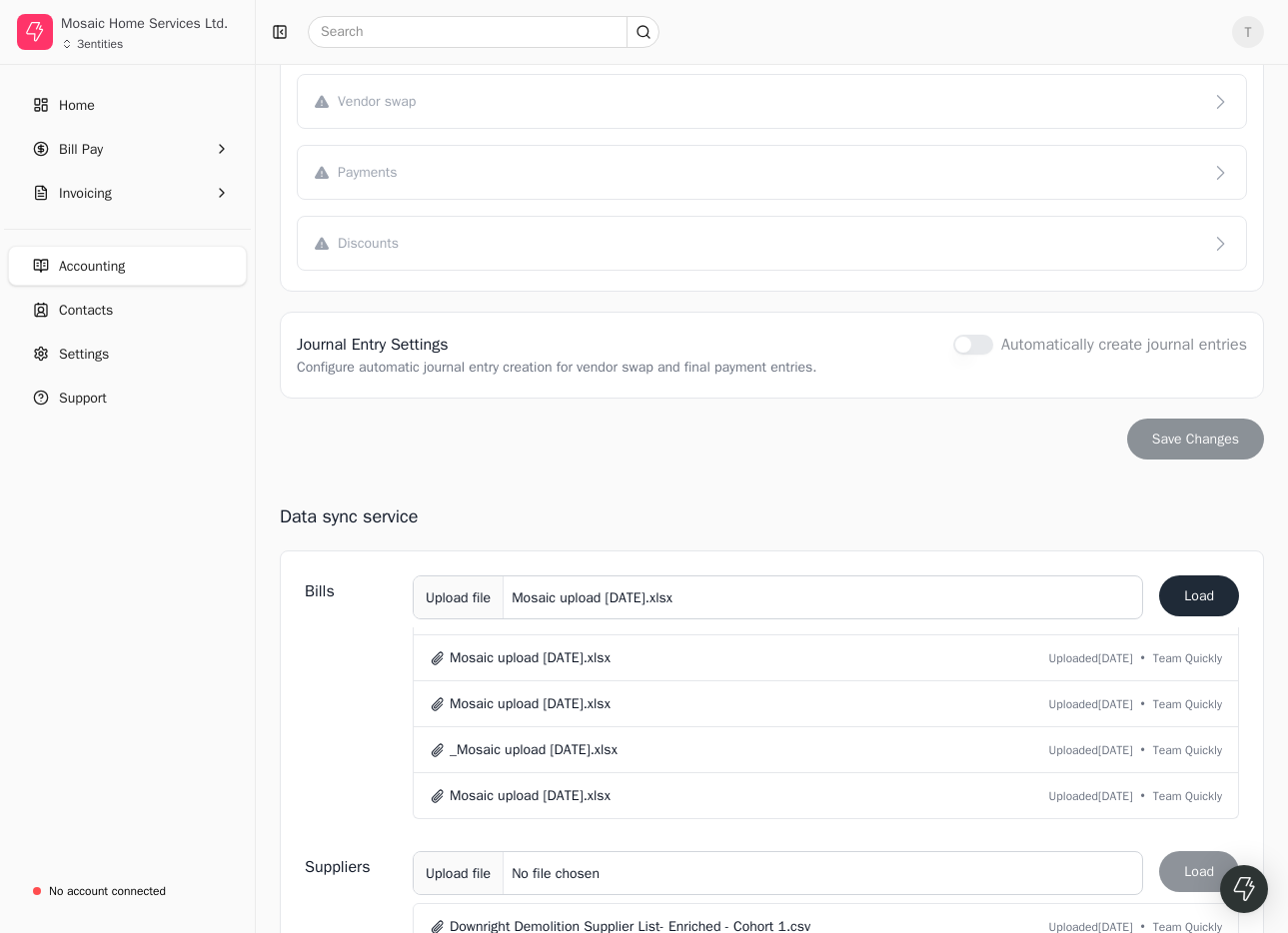 scroll, scrollTop: 500, scrollLeft: 0, axis: vertical 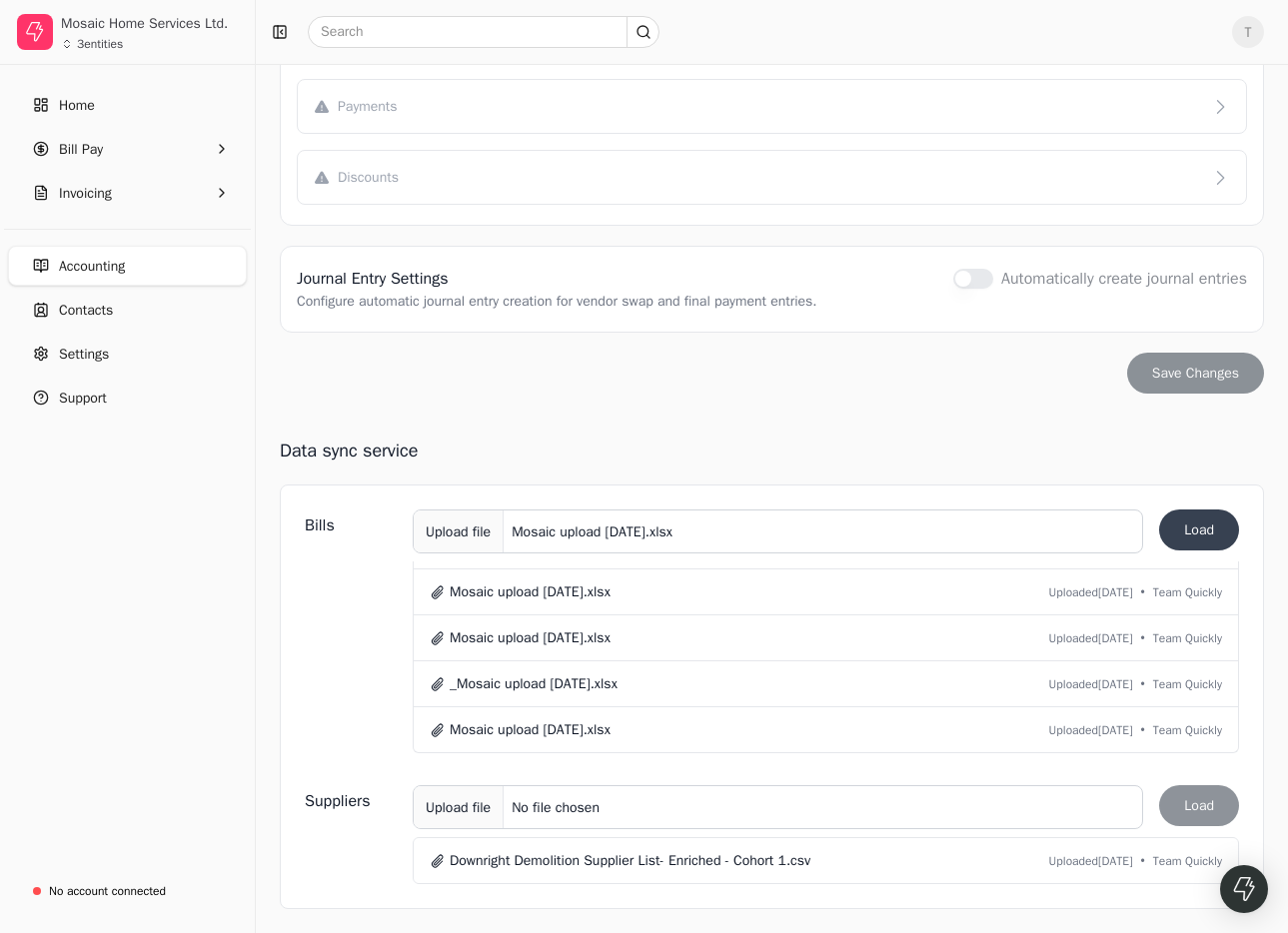 click on "Load" at bounding box center [1199, 529] 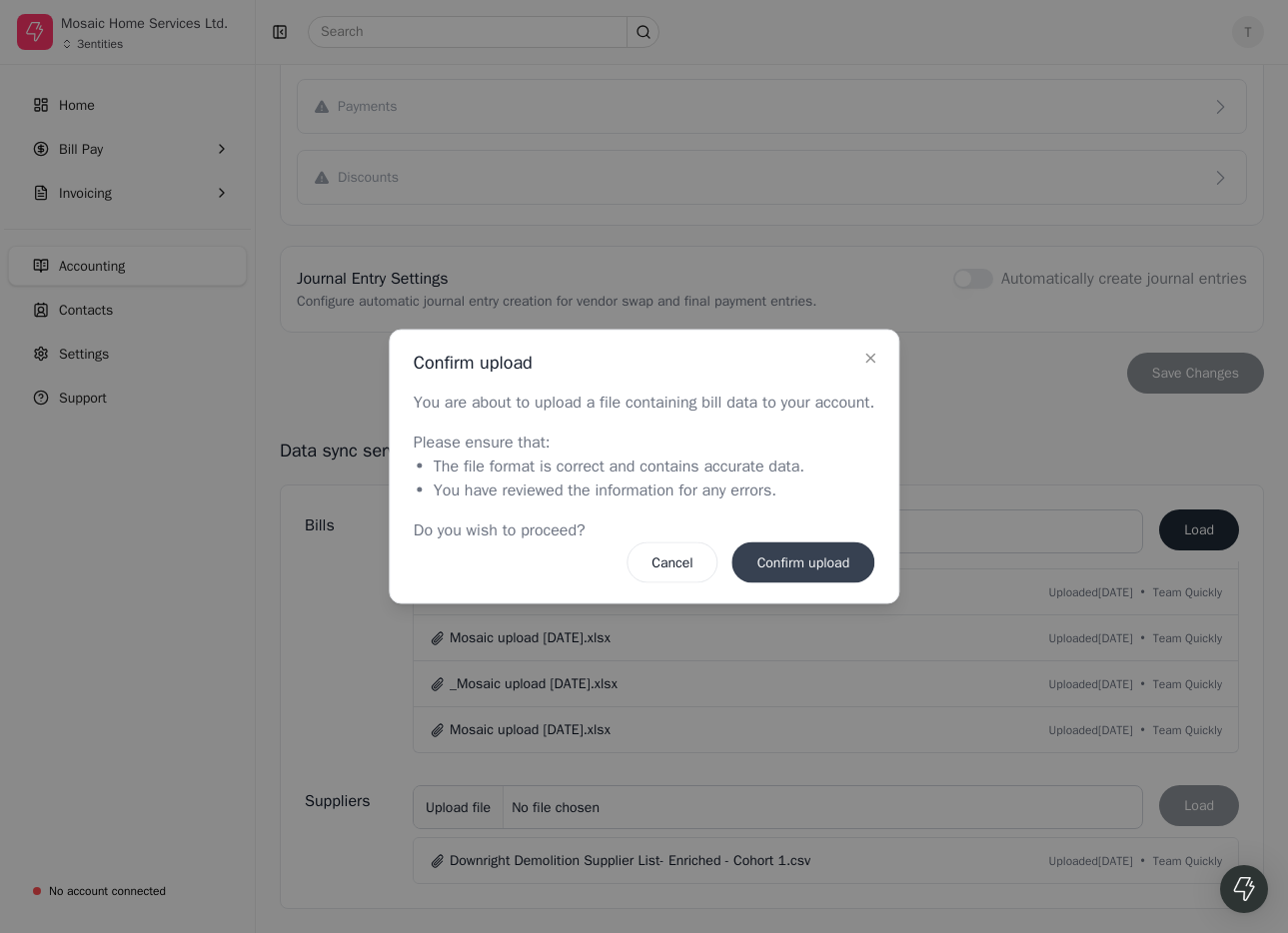 click on "Confirm upload" at bounding box center [803, 562] 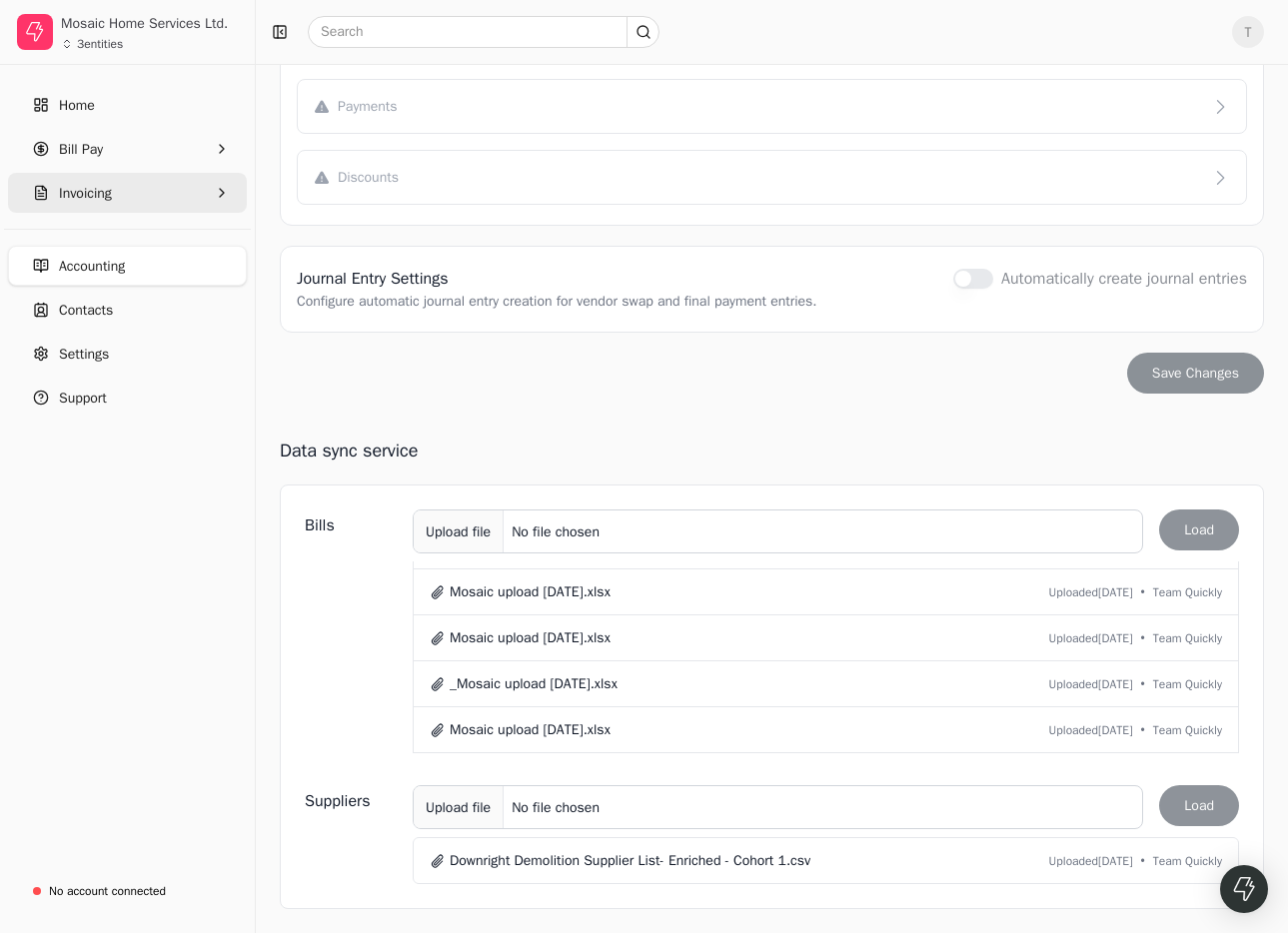 scroll, scrollTop: 682, scrollLeft: 0, axis: vertical 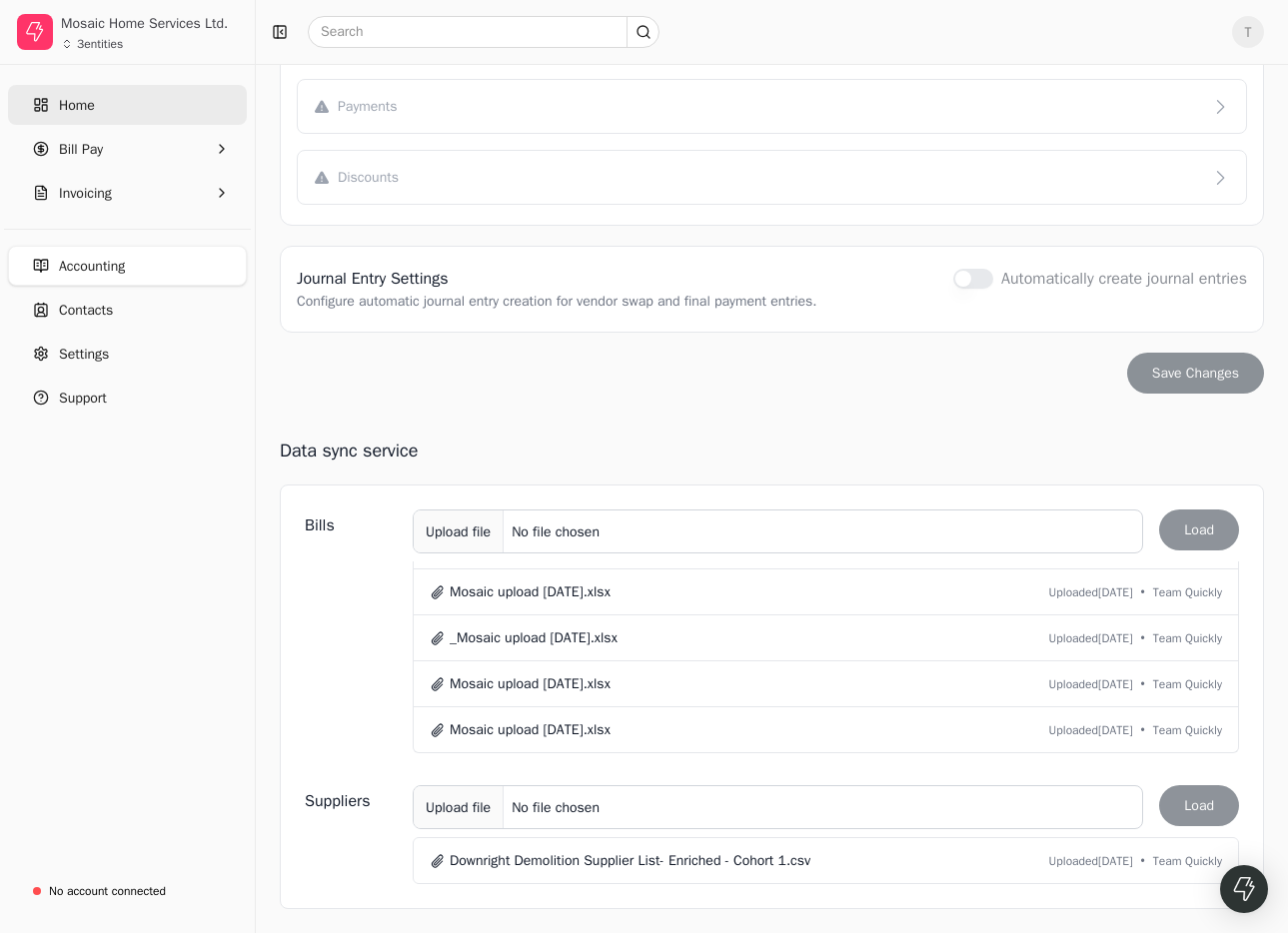 click on "Home" at bounding box center [77, 105] 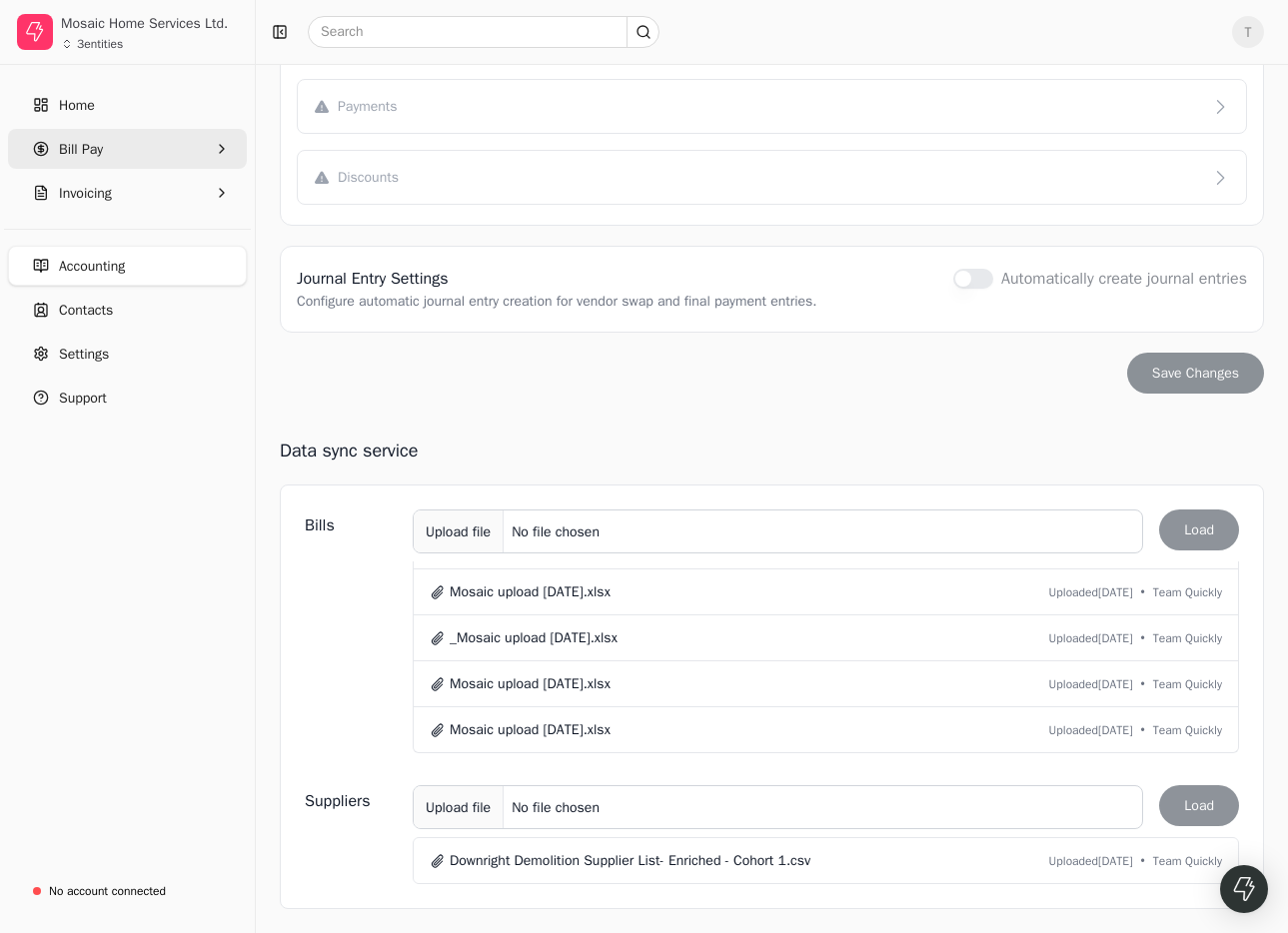click on "Bill Pay" at bounding box center [81, 149] 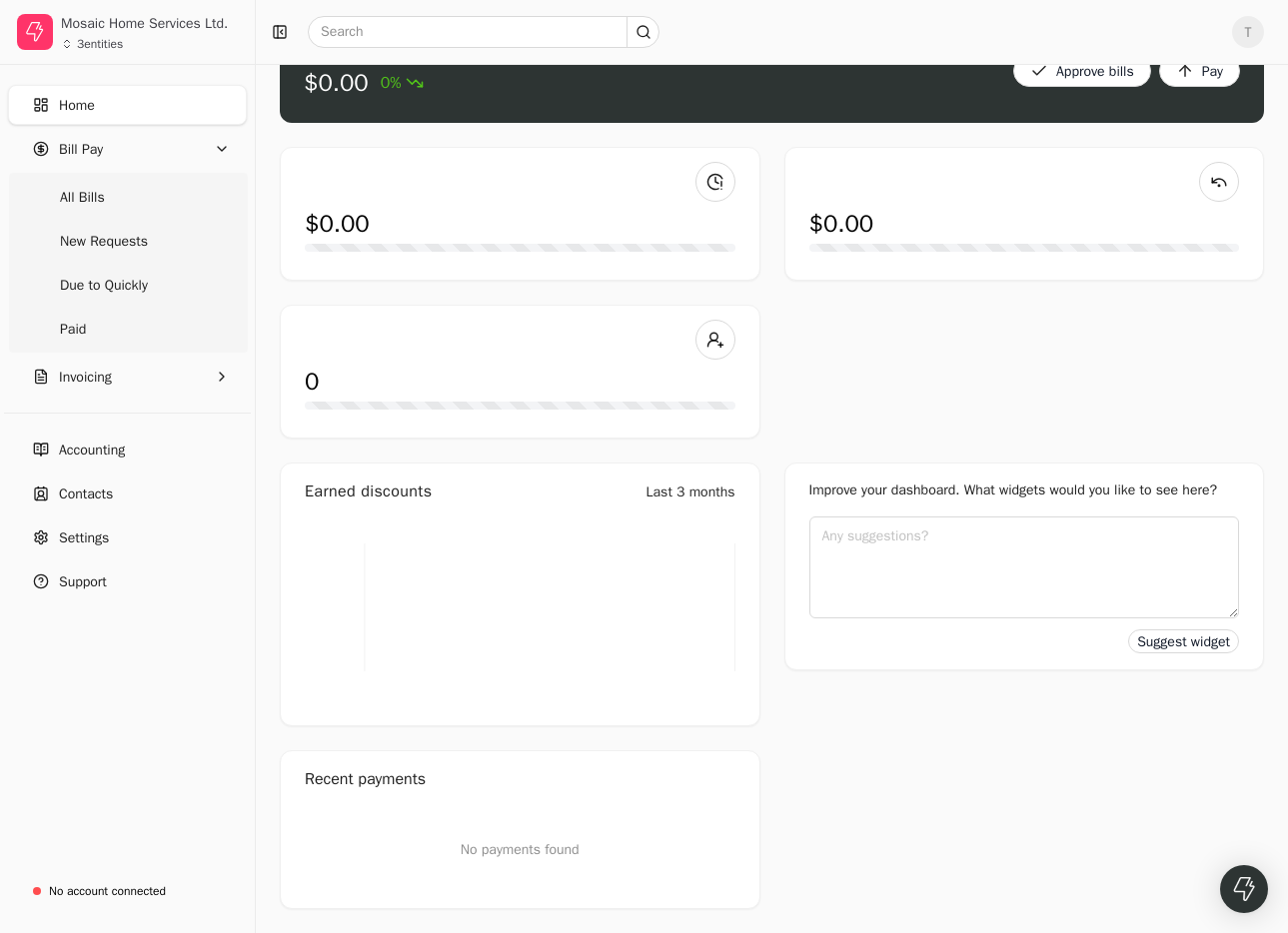 scroll, scrollTop: 283, scrollLeft: 0, axis: vertical 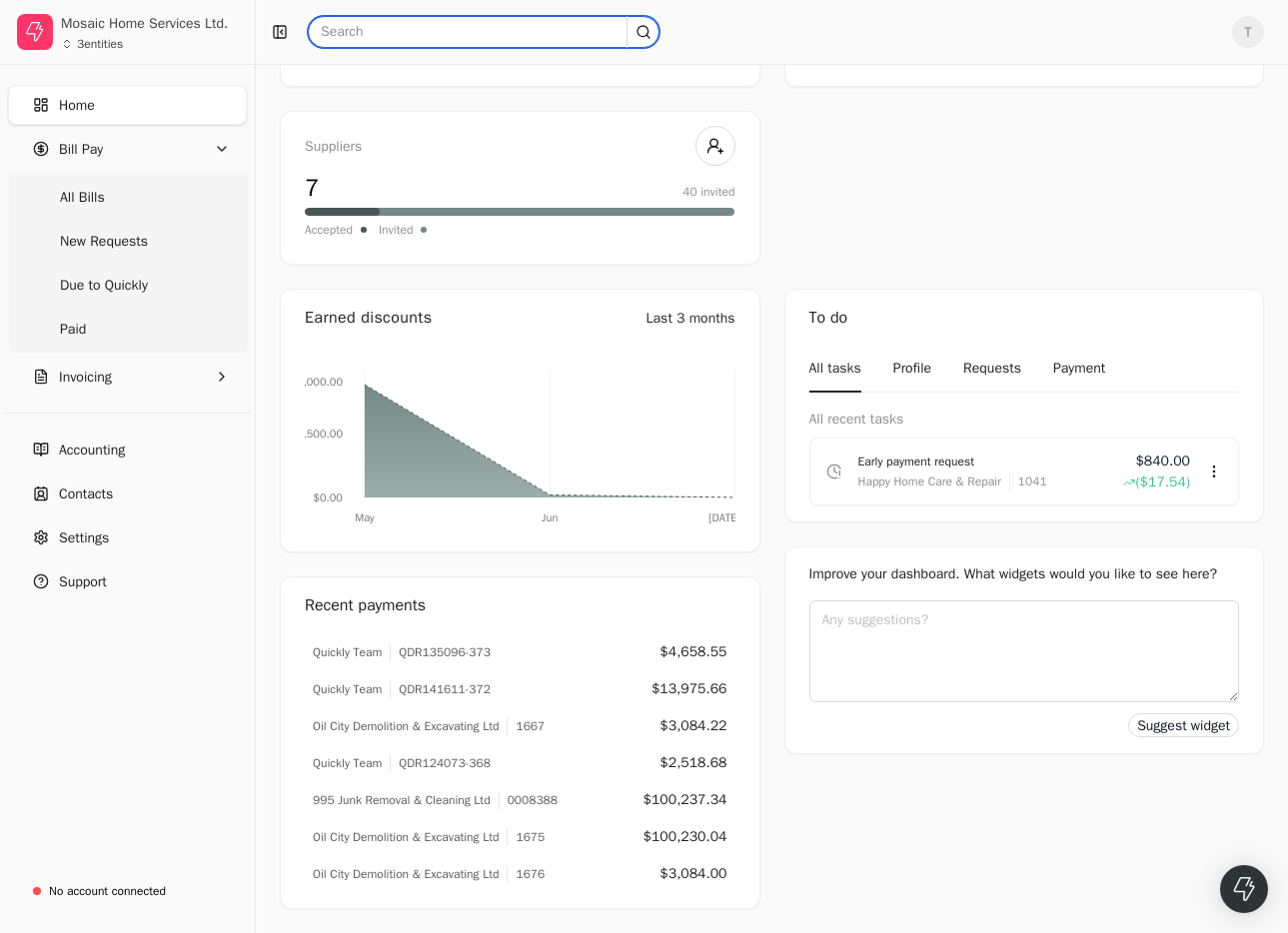 click at bounding box center (484, 32) 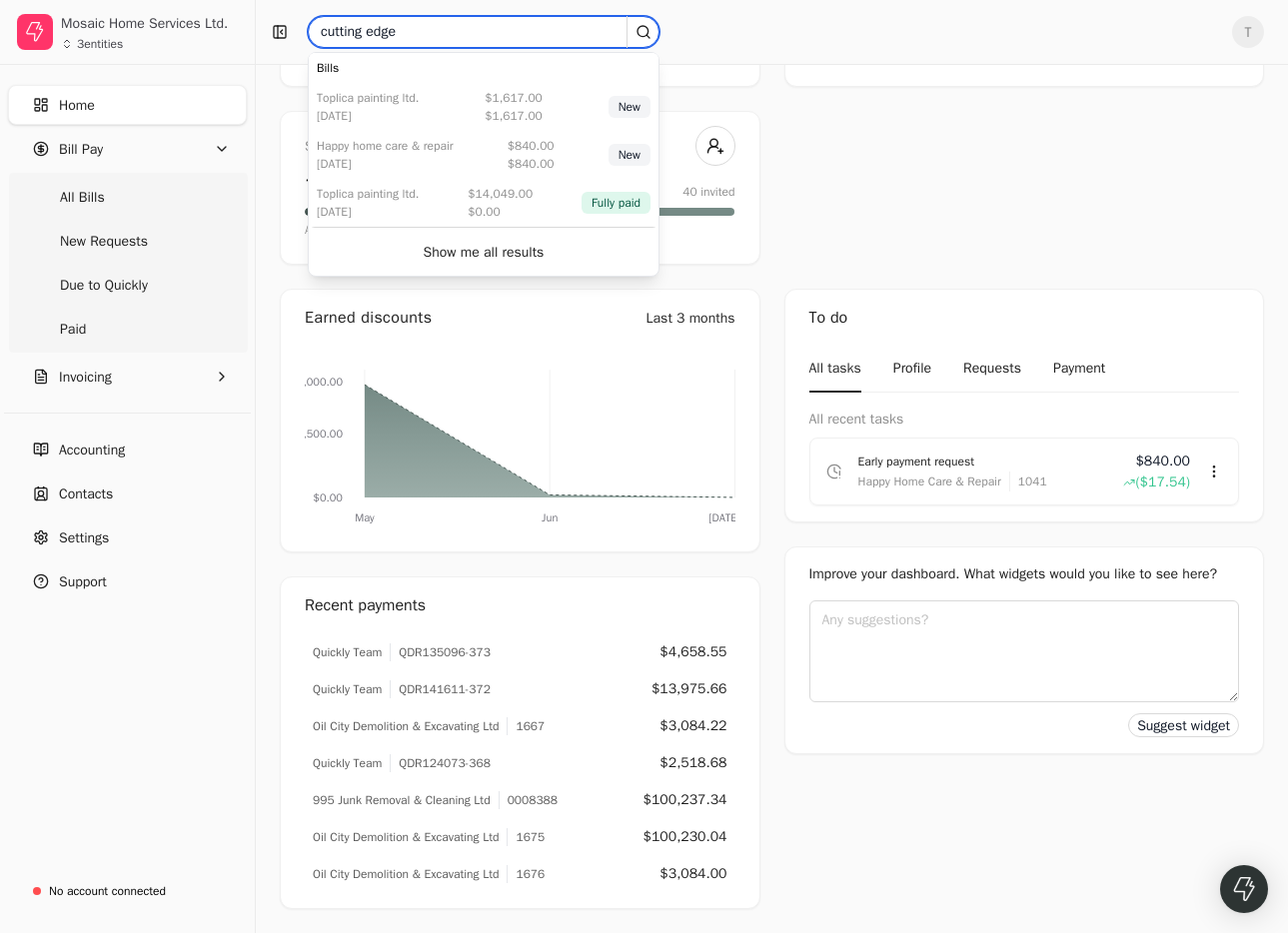 type on "cutting edge" 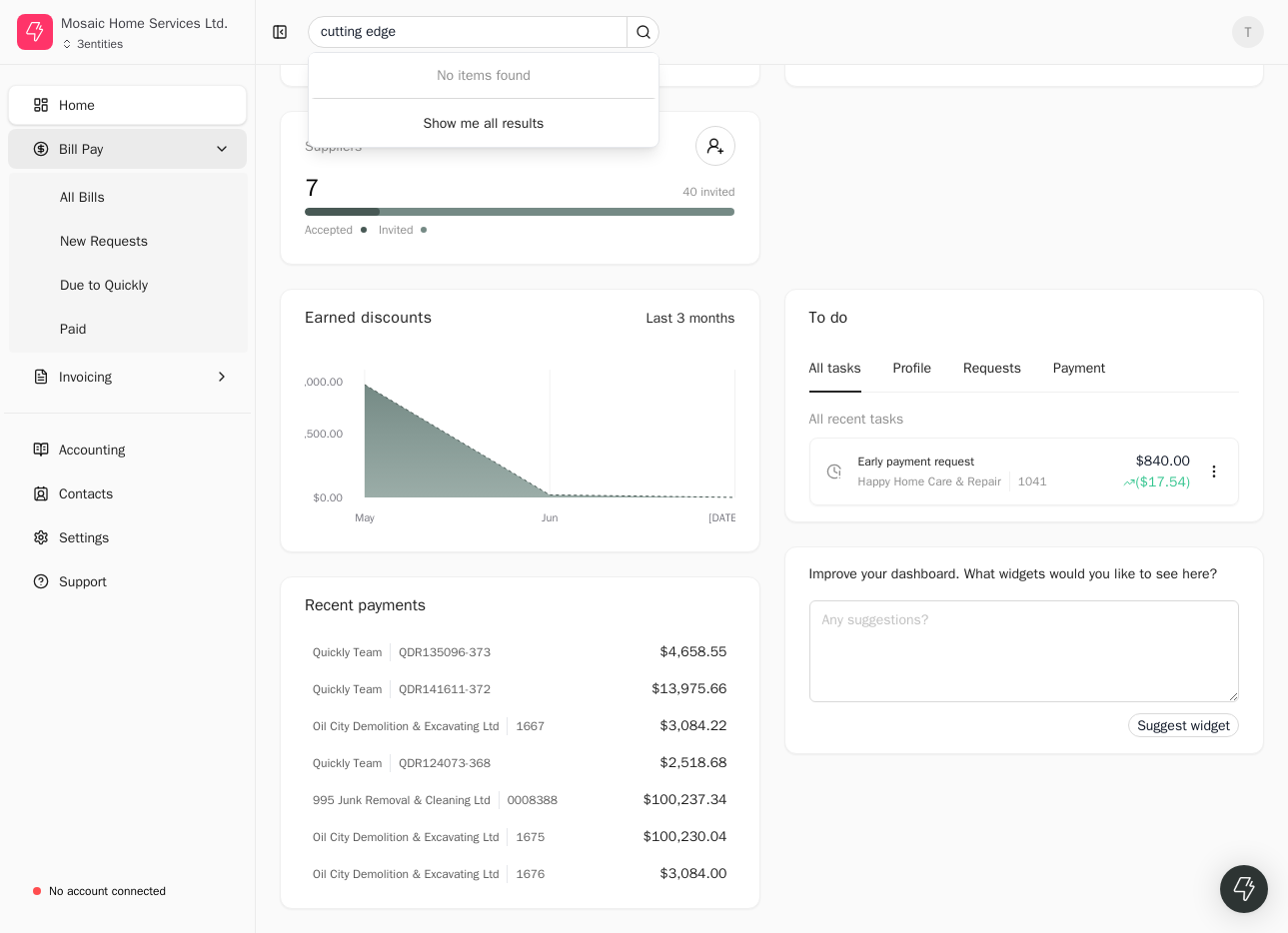 click on "Bill Pay" at bounding box center [127, 149] 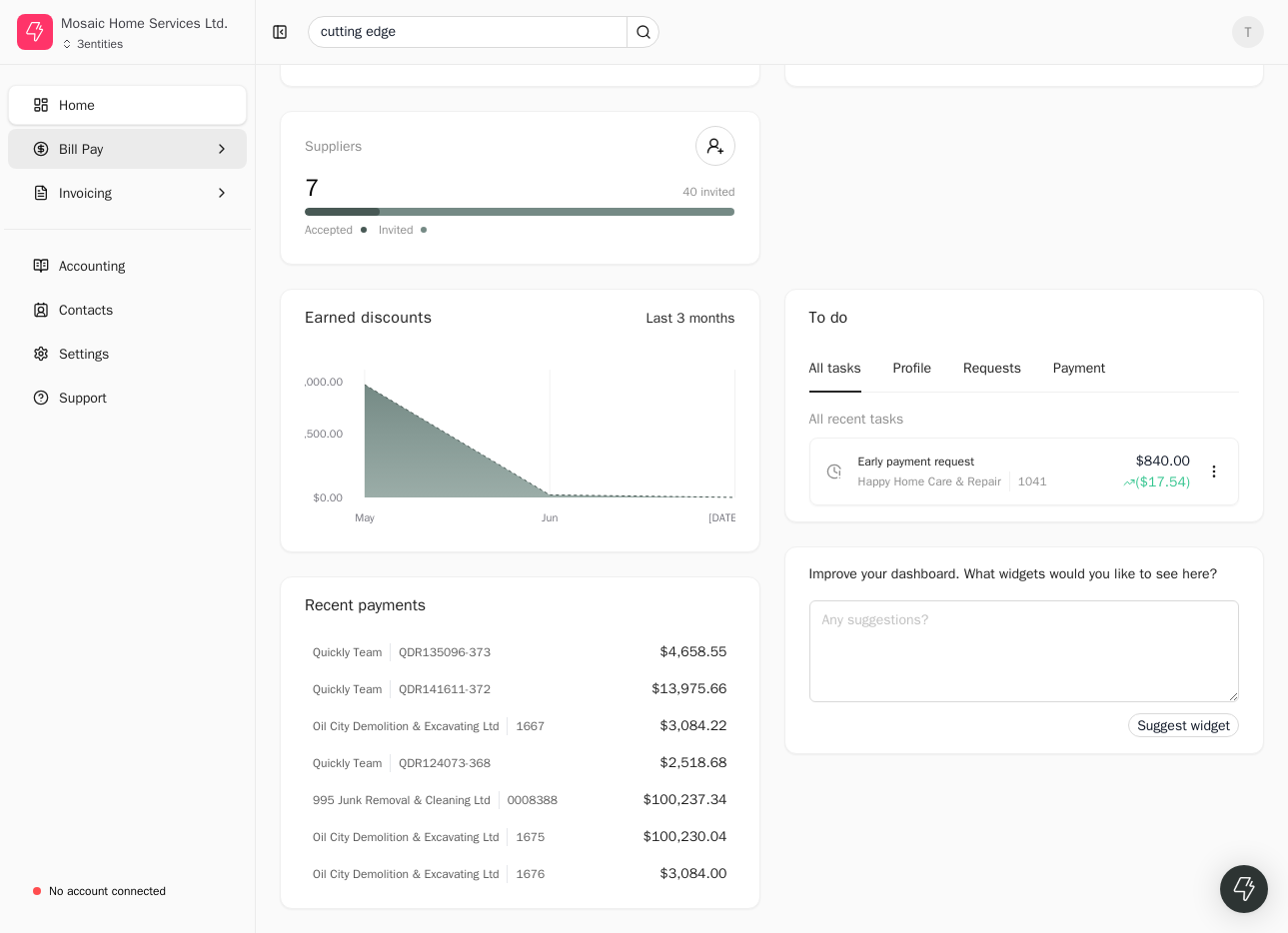 click on "Bill Pay" at bounding box center [127, 149] 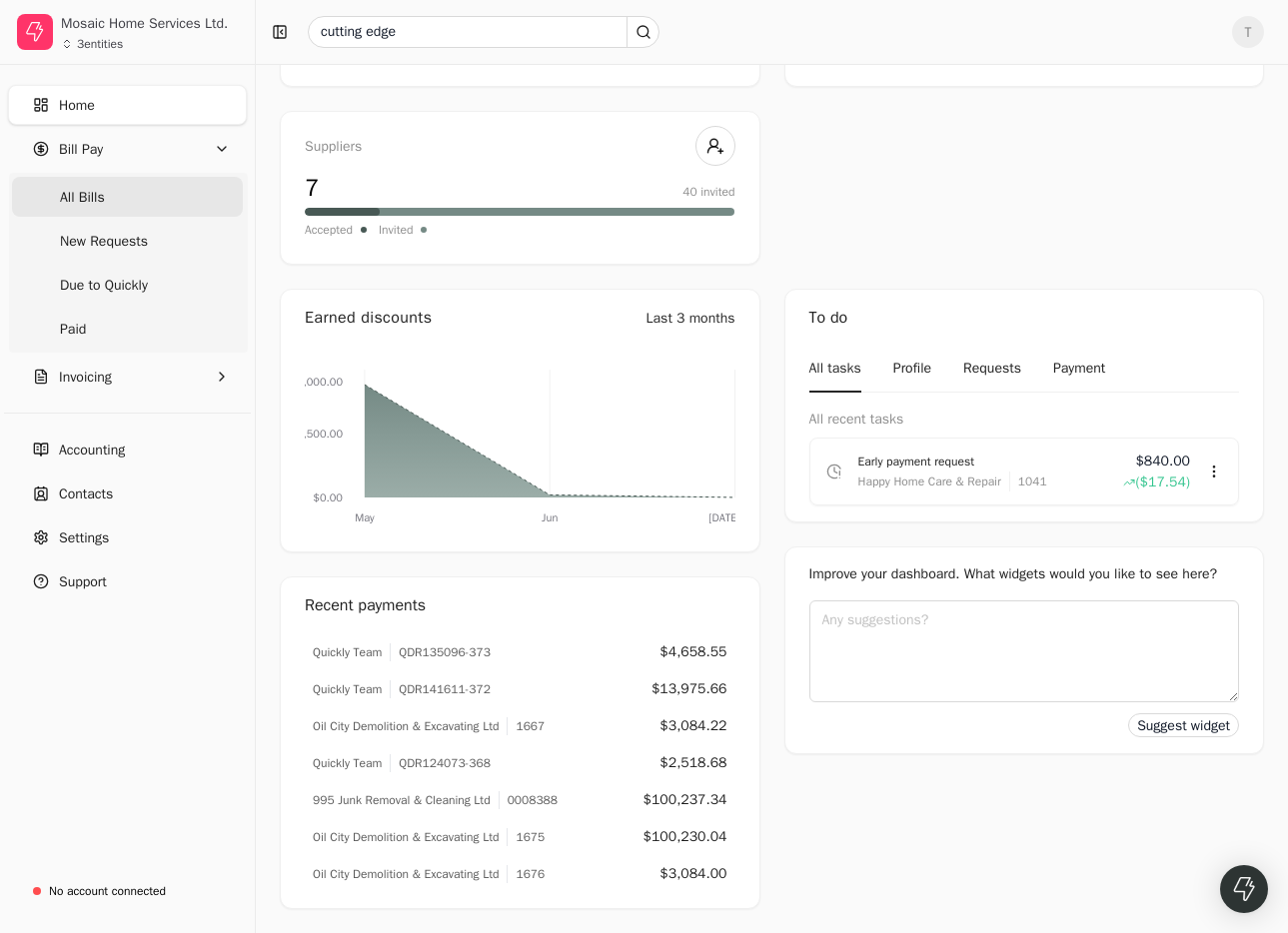 click on "All Bills" at bounding box center [127, 197] 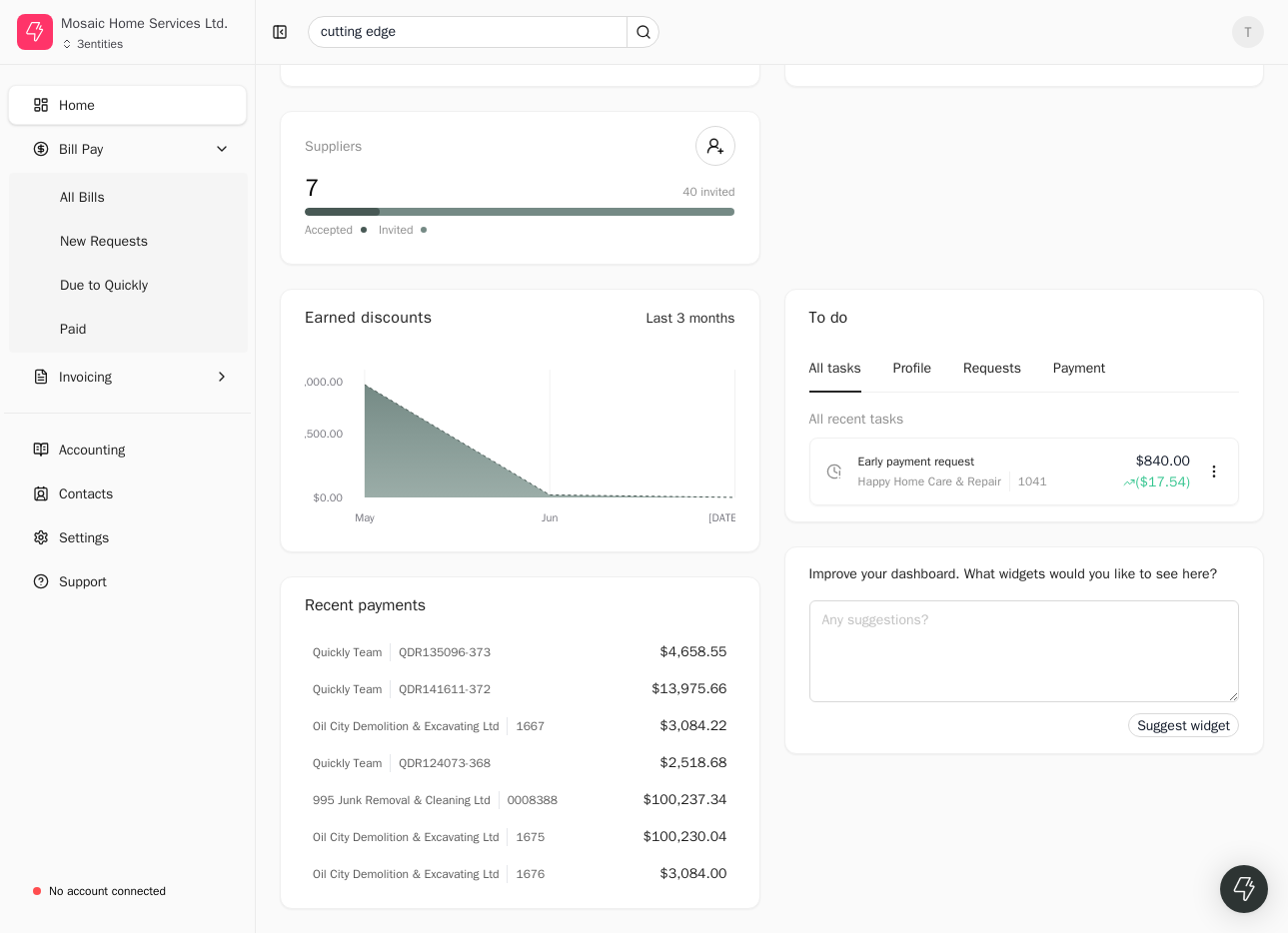 scroll, scrollTop: 0, scrollLeft: 0, axis: both 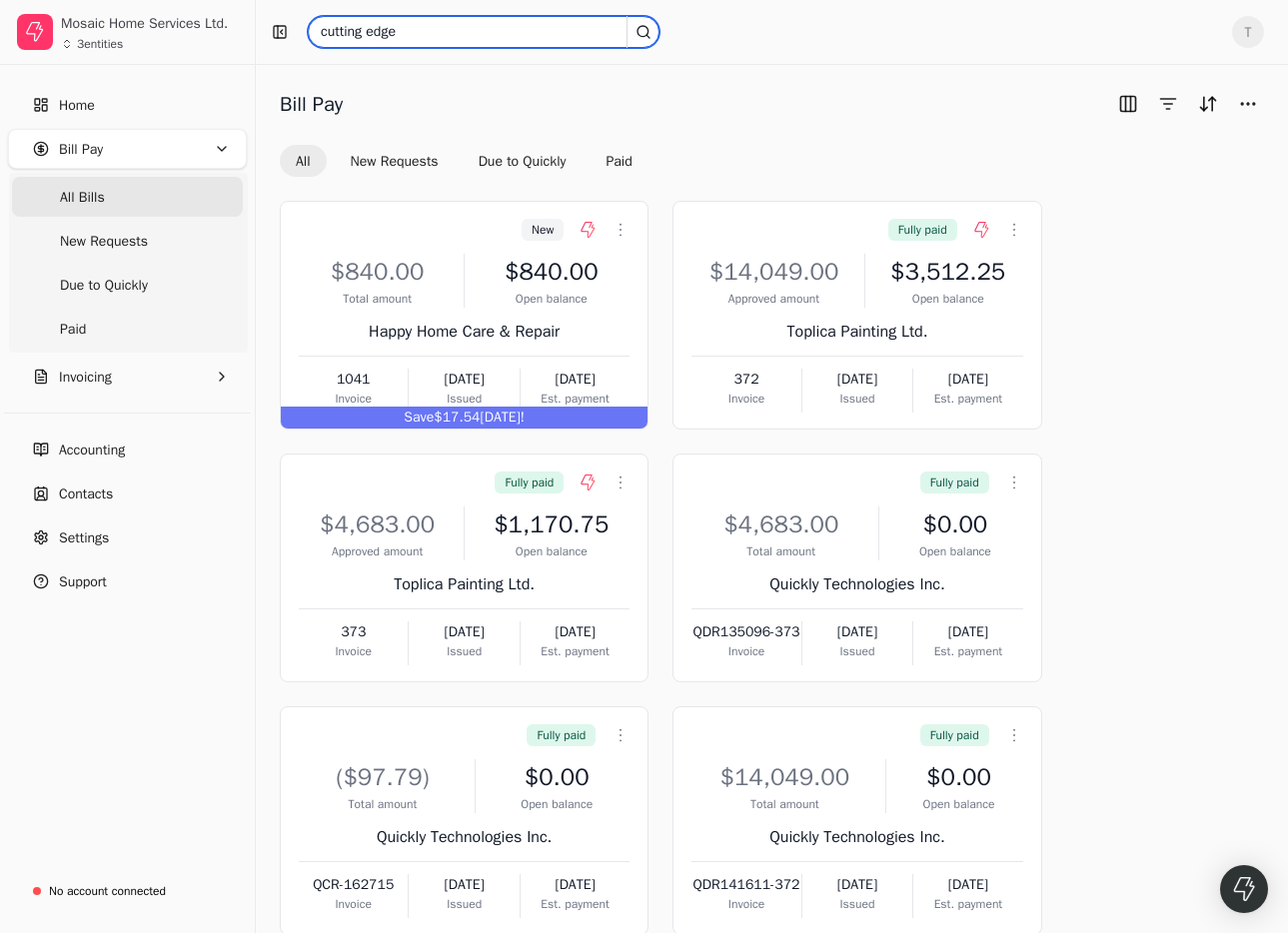 click on "cutting edge" at bounding box center [484, 32] 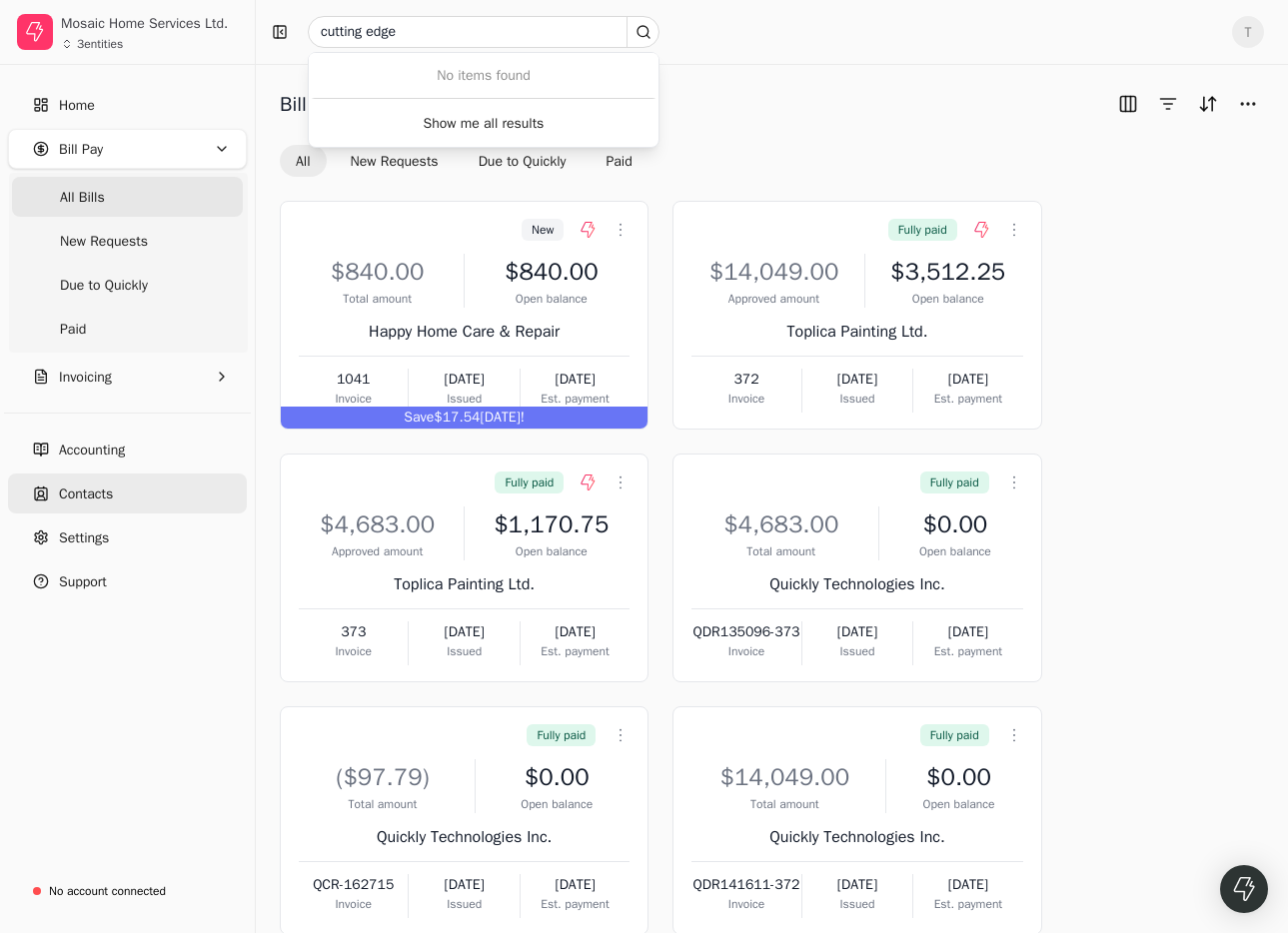 click on "Contacts" at bounding box center (86, 493) 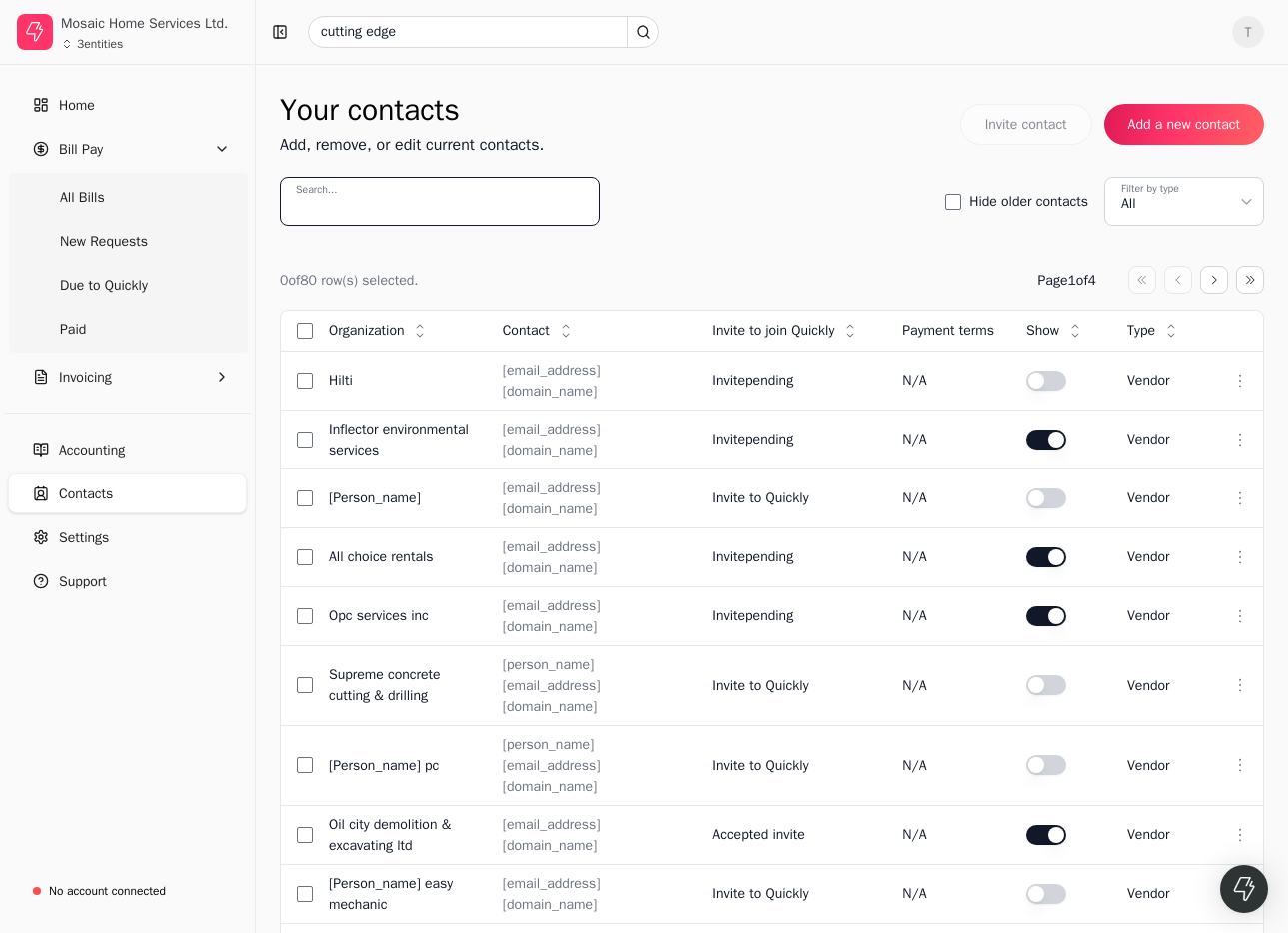 click on "Search..." at bounding box center [440, 201] 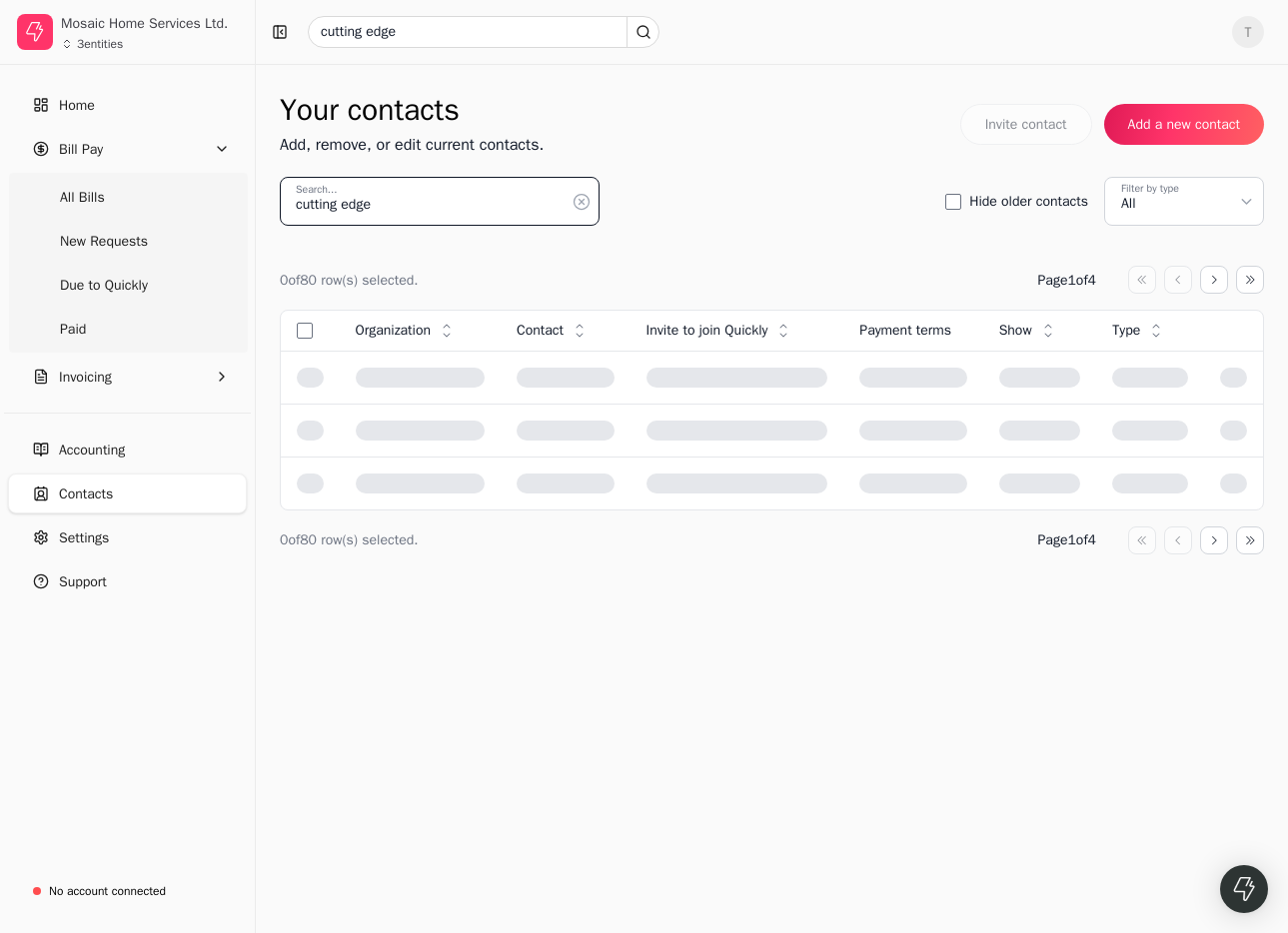 type on "cutting edge" 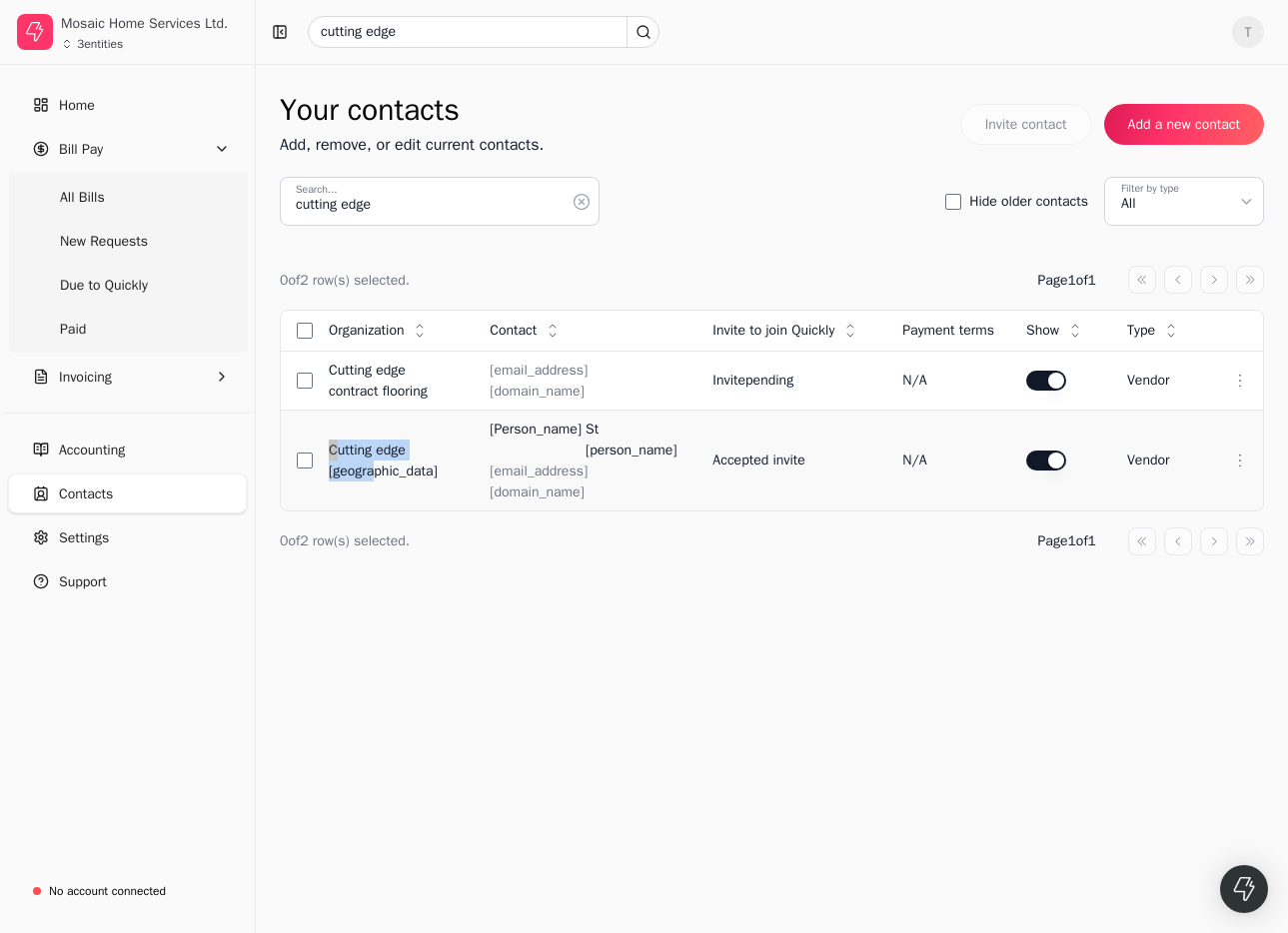 drag, startPoint x: 377, startPoint y: 450, endPoint x: 317, endPoint y: 426, distance: 64.62198 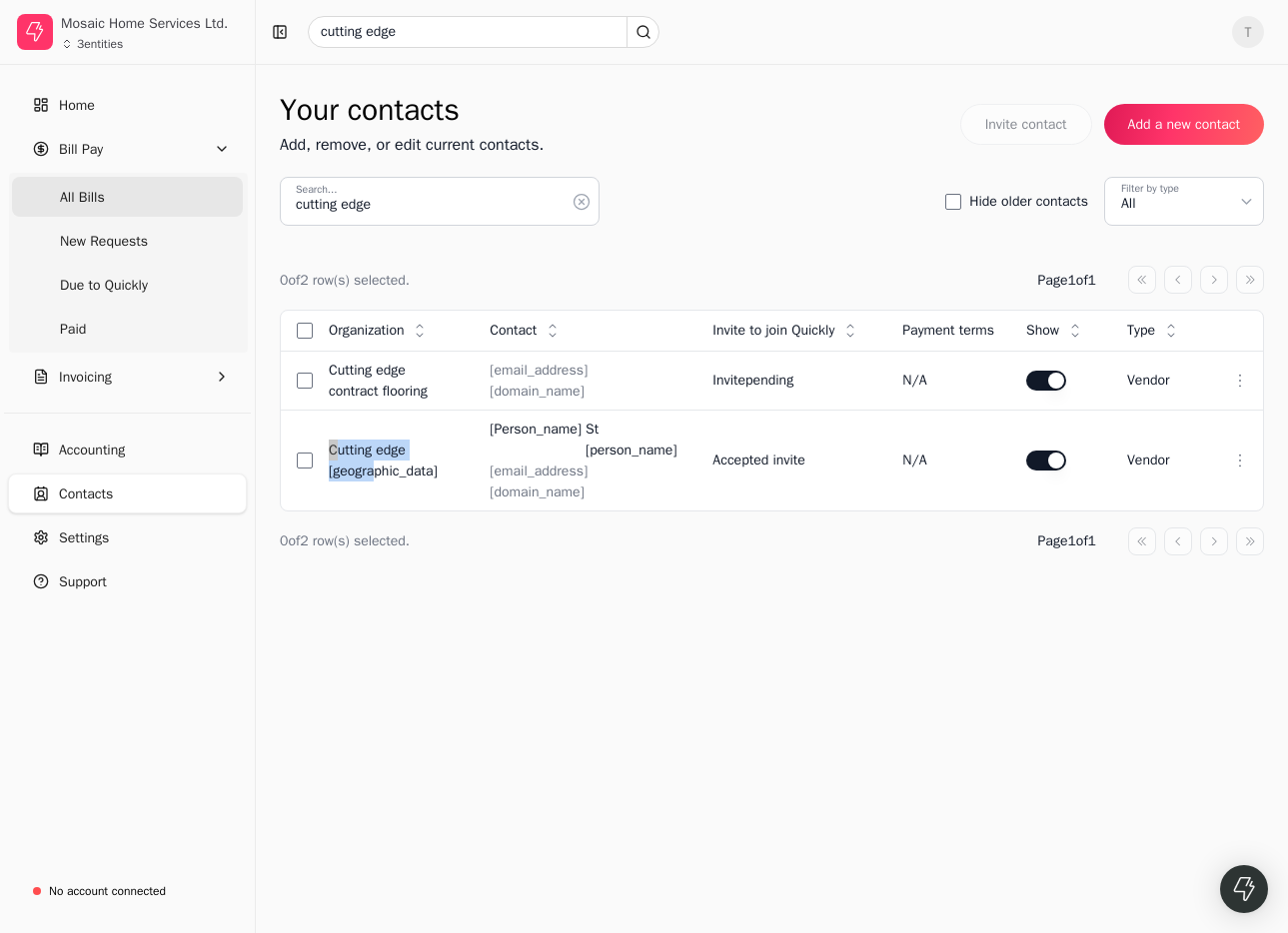 drag, startPoint x: 100, startPoint y: 194, endPoint x: 117, endPoint y: 199, distance: 17.720045 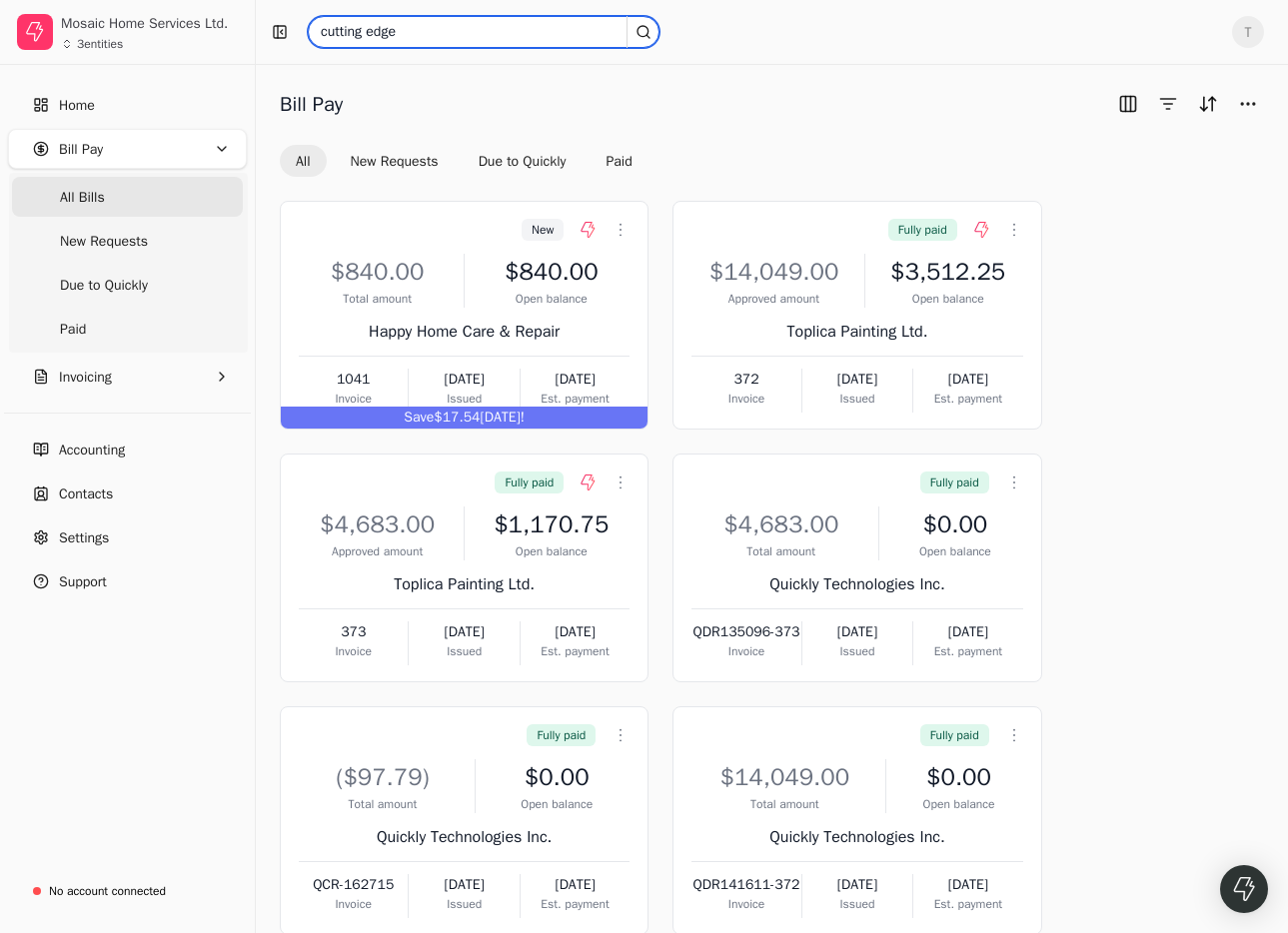 click on "cutting edge" at bounding box center (484, 32) 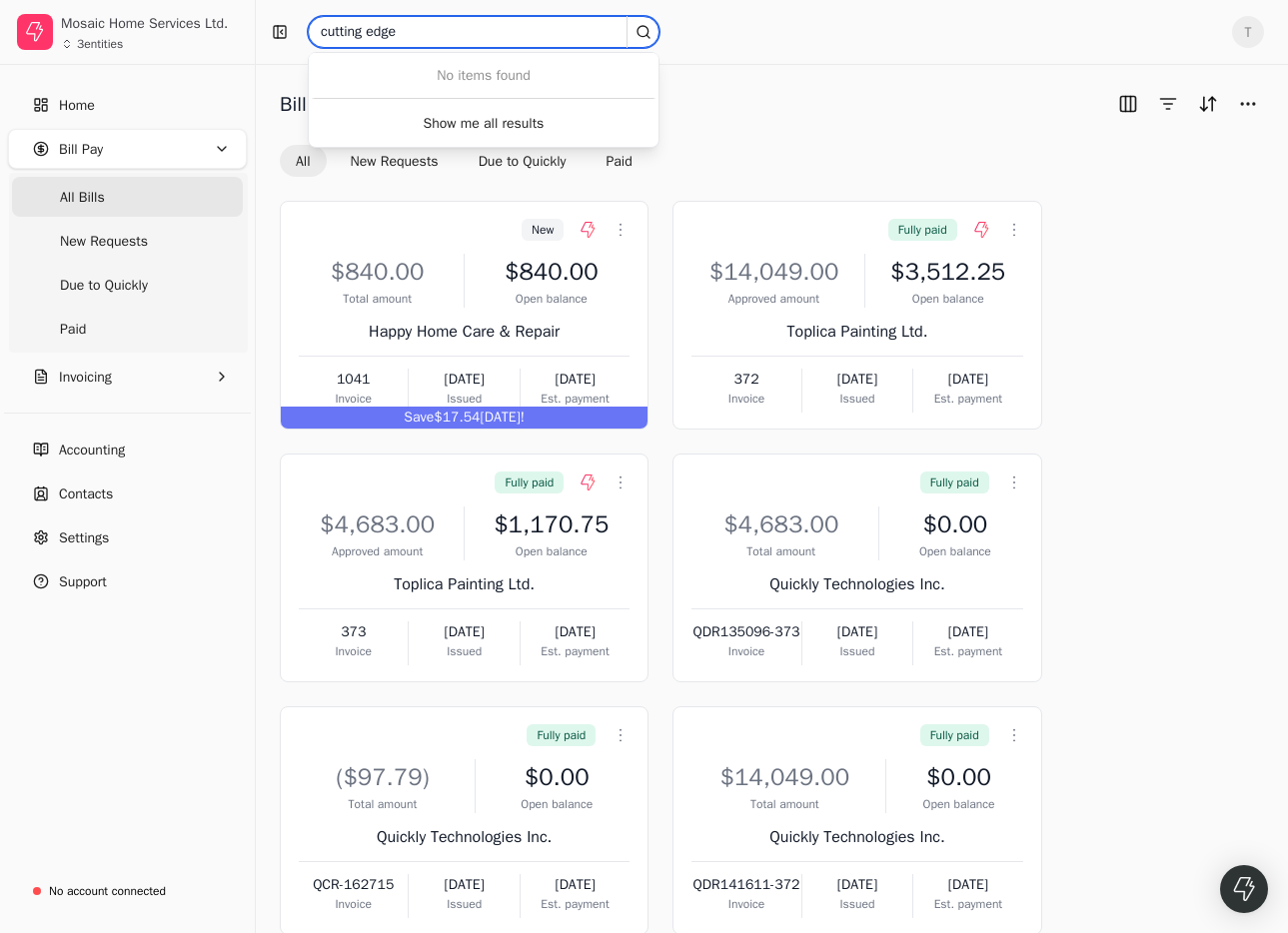 drag, startPoint x: 393, startPoint y: 25, endPoint x: 48, endPoint y: -15, distance: 347.3111 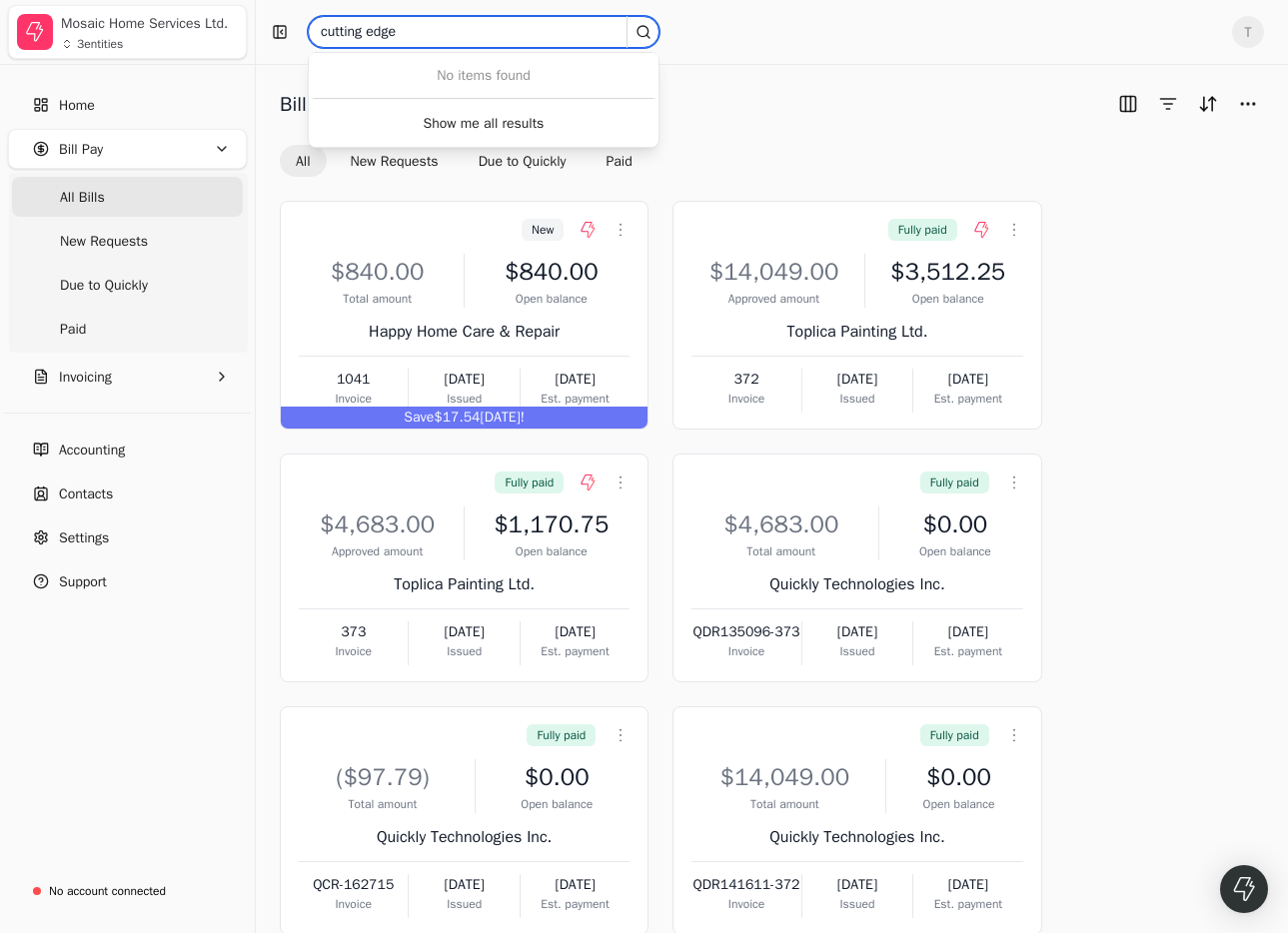 paste on "Cutting Edge [GEOGRAPHIC_DATA]" 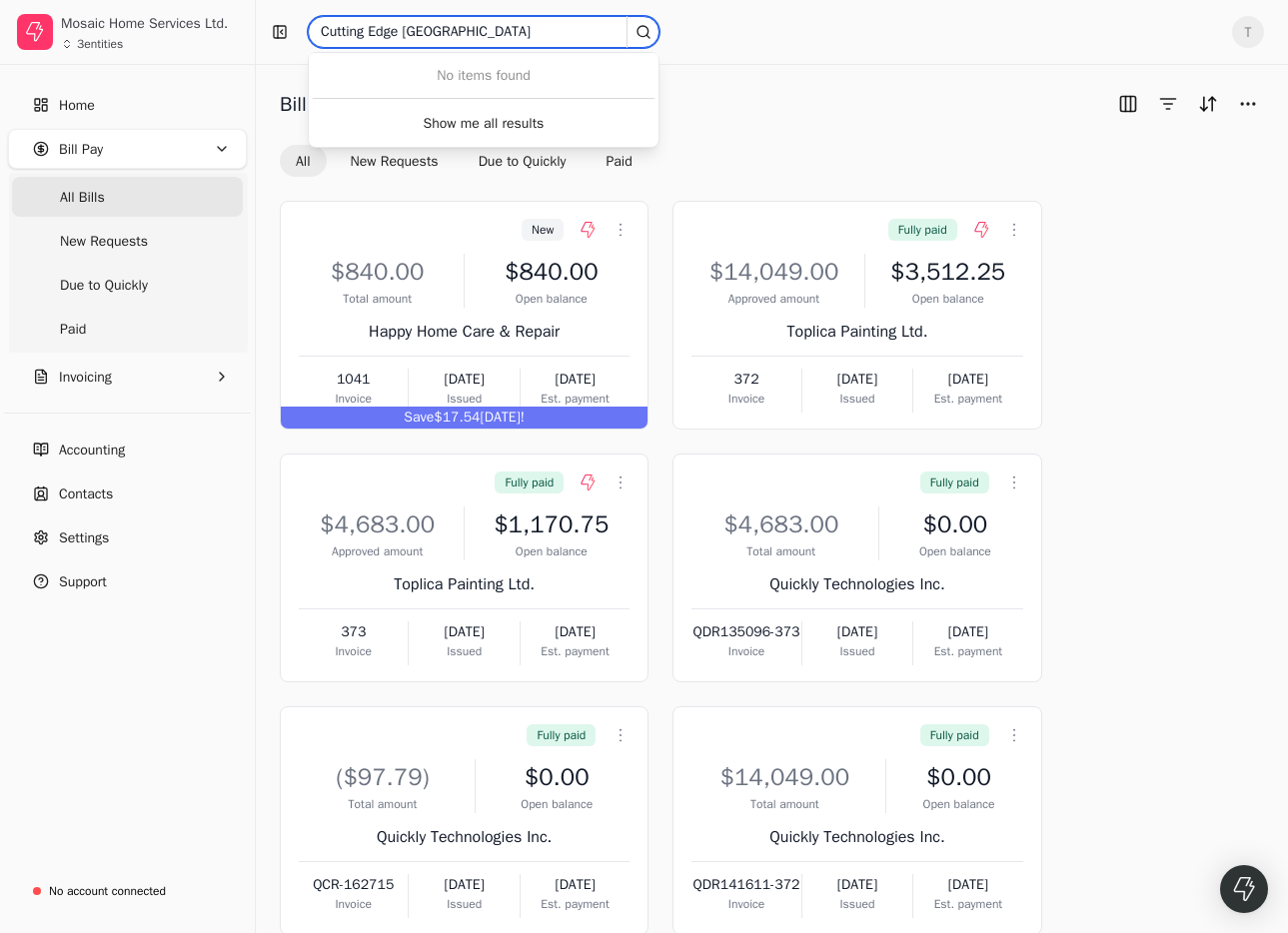 type on "Cutting Edge [GEOGRAPHIC_DATA]" 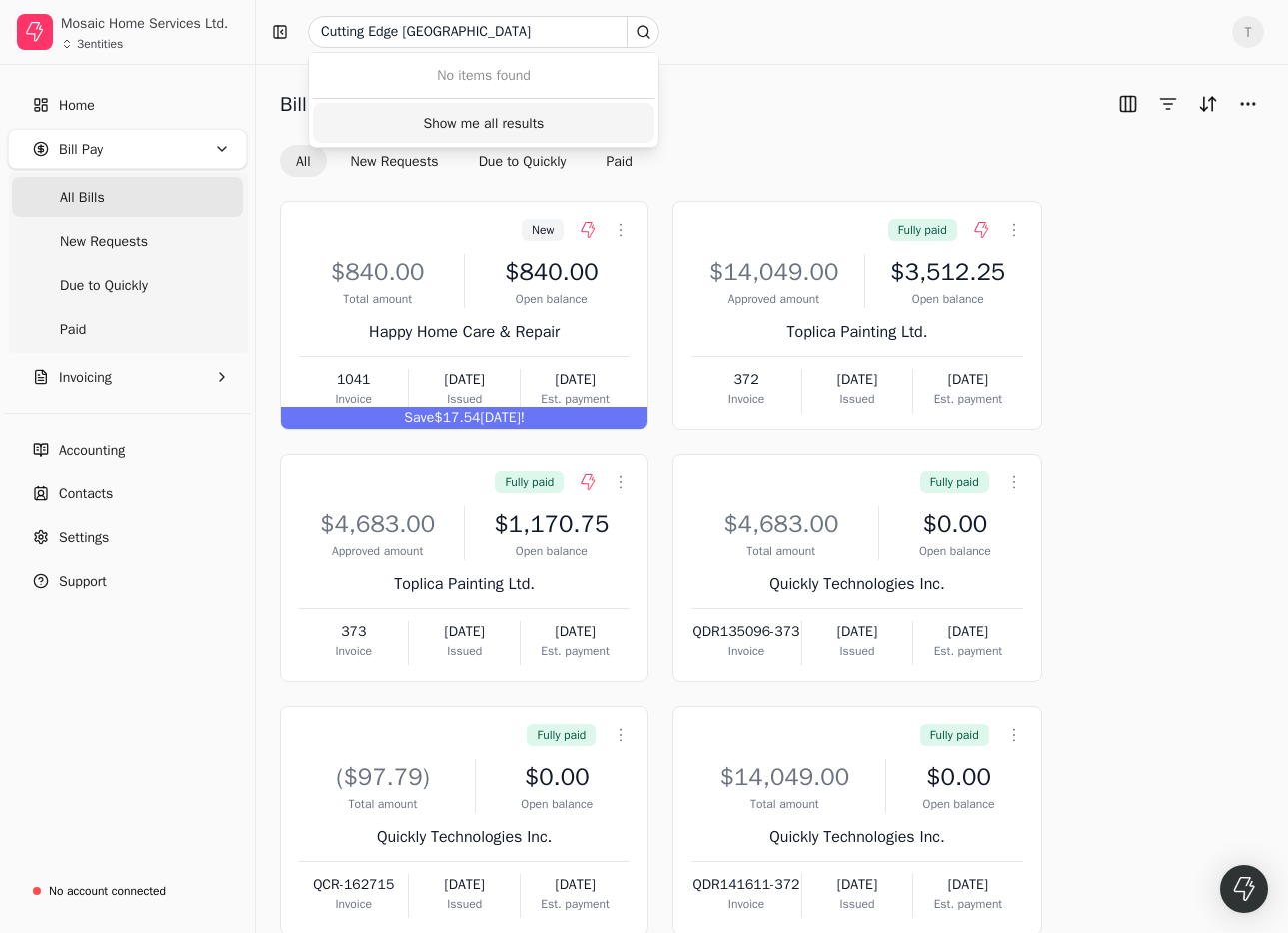 click on "Show me all results" at bounding box center (484, 123) 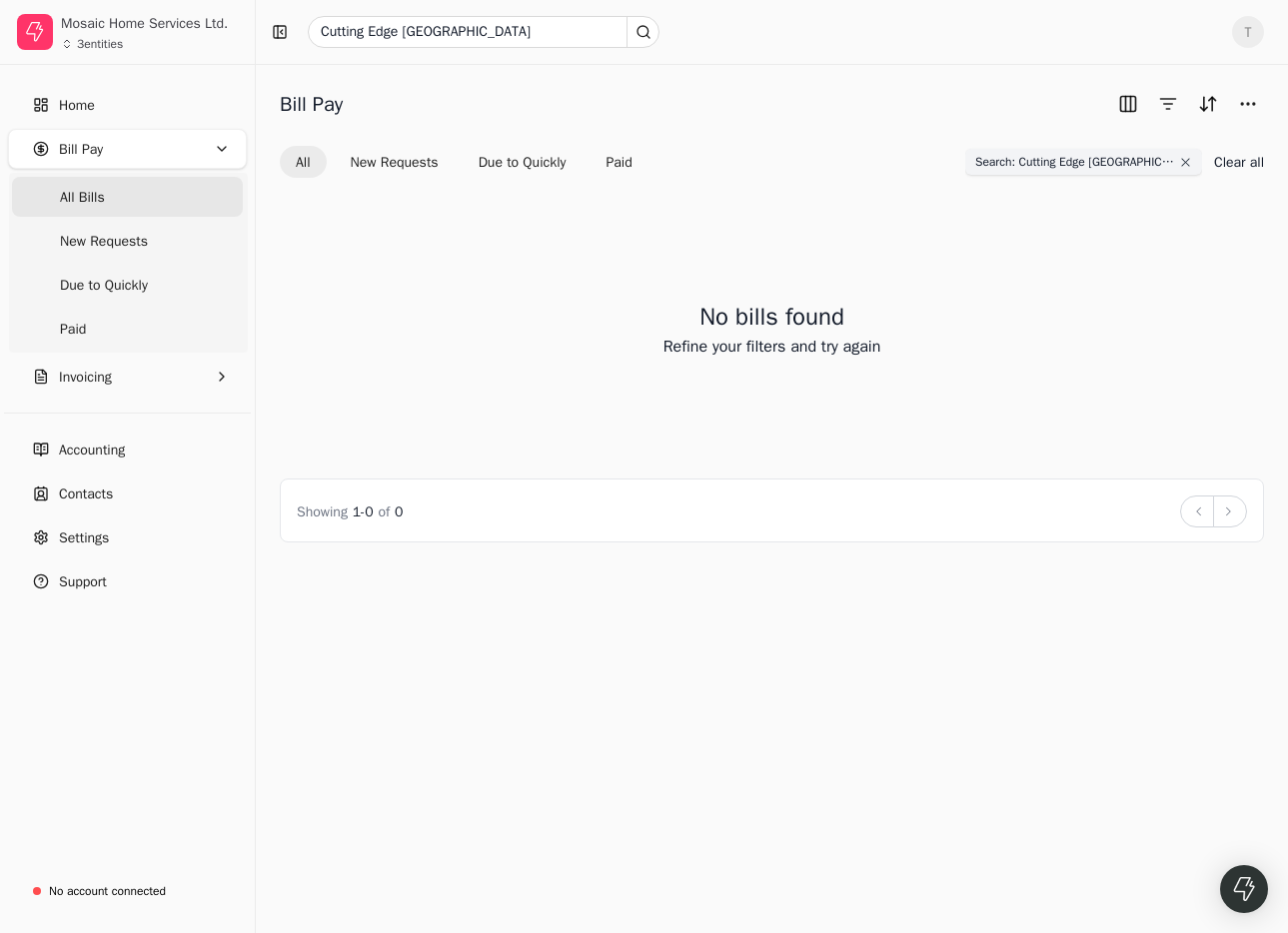 click 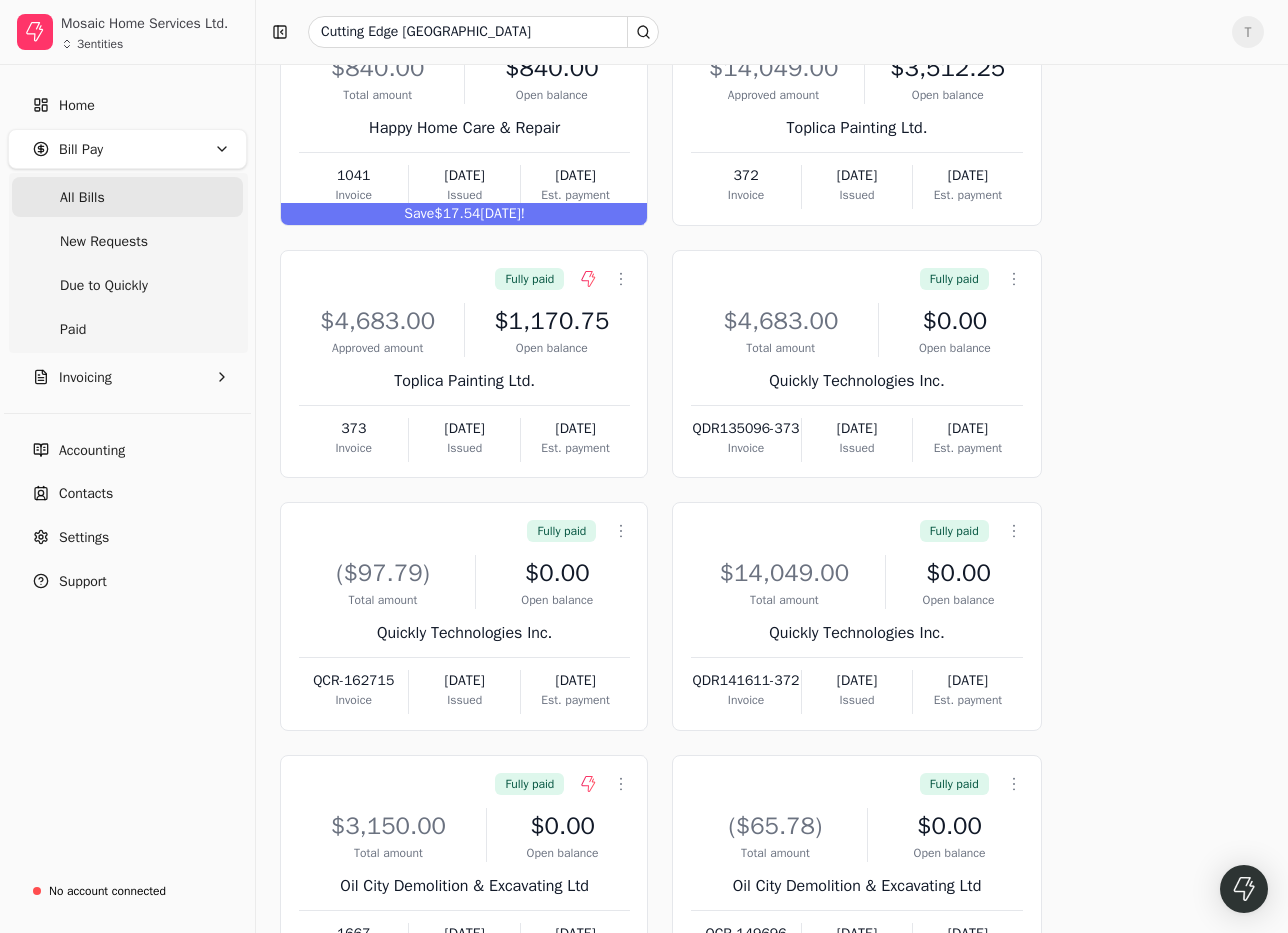 scroll, scrollTop: 618, scrollLeft: 0, axis: vertical 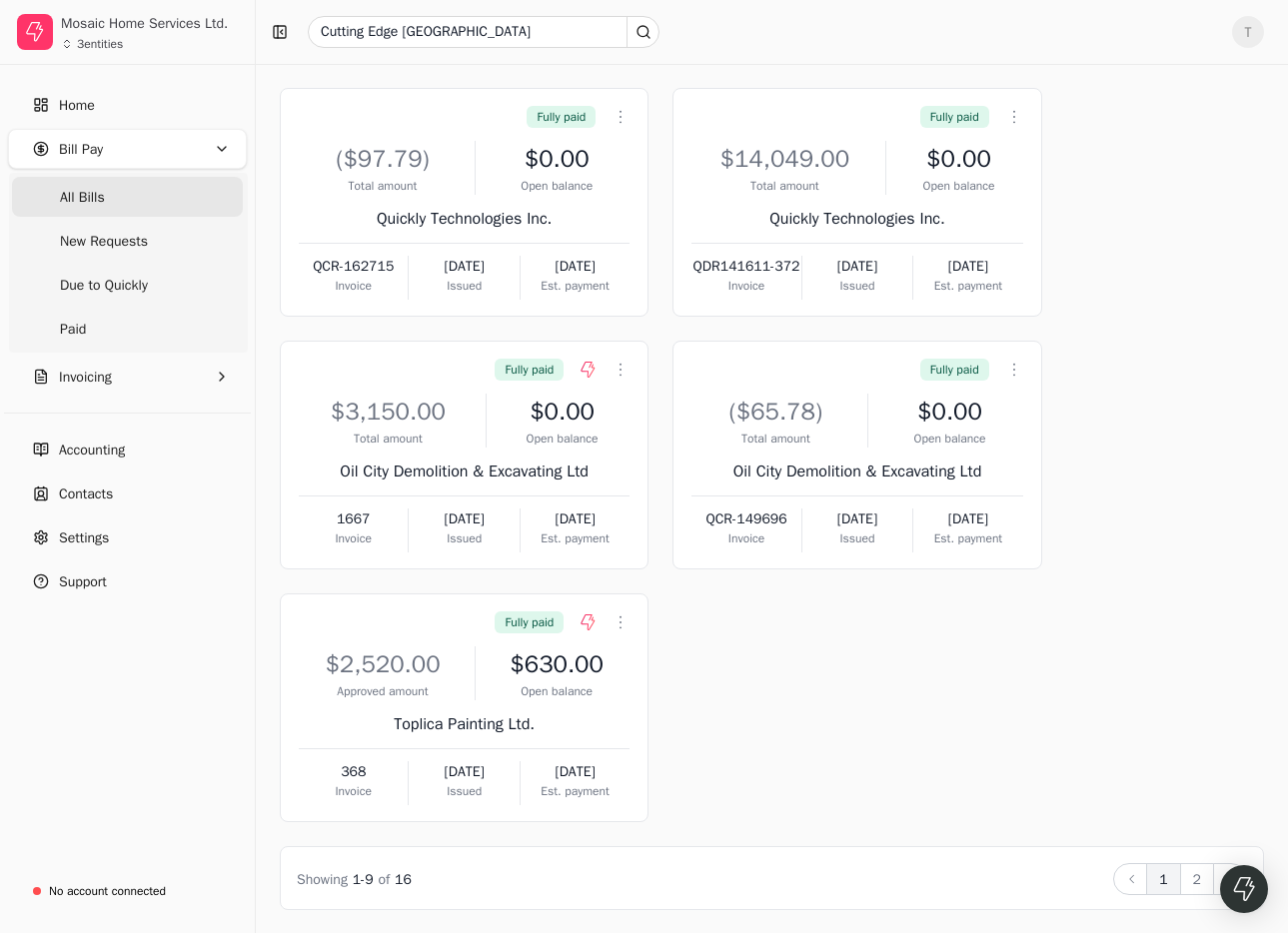 drag, startPoint x: 1193, startPoint y: 881, endPoint x: 1099, endPoint y: 854, distance: 97.80082 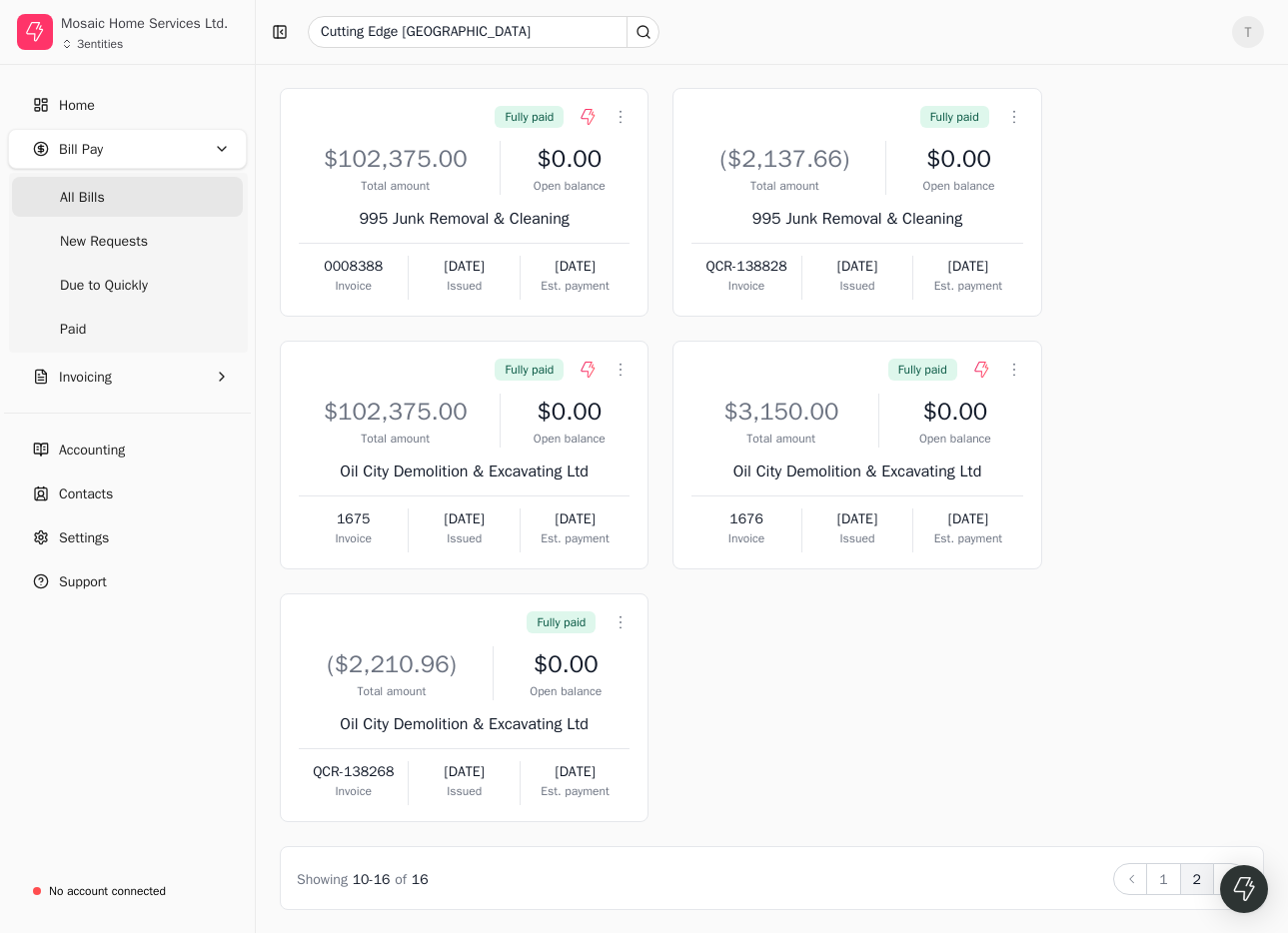 scroll, scrollTop: 0, scrollLeft: 0, axis: both 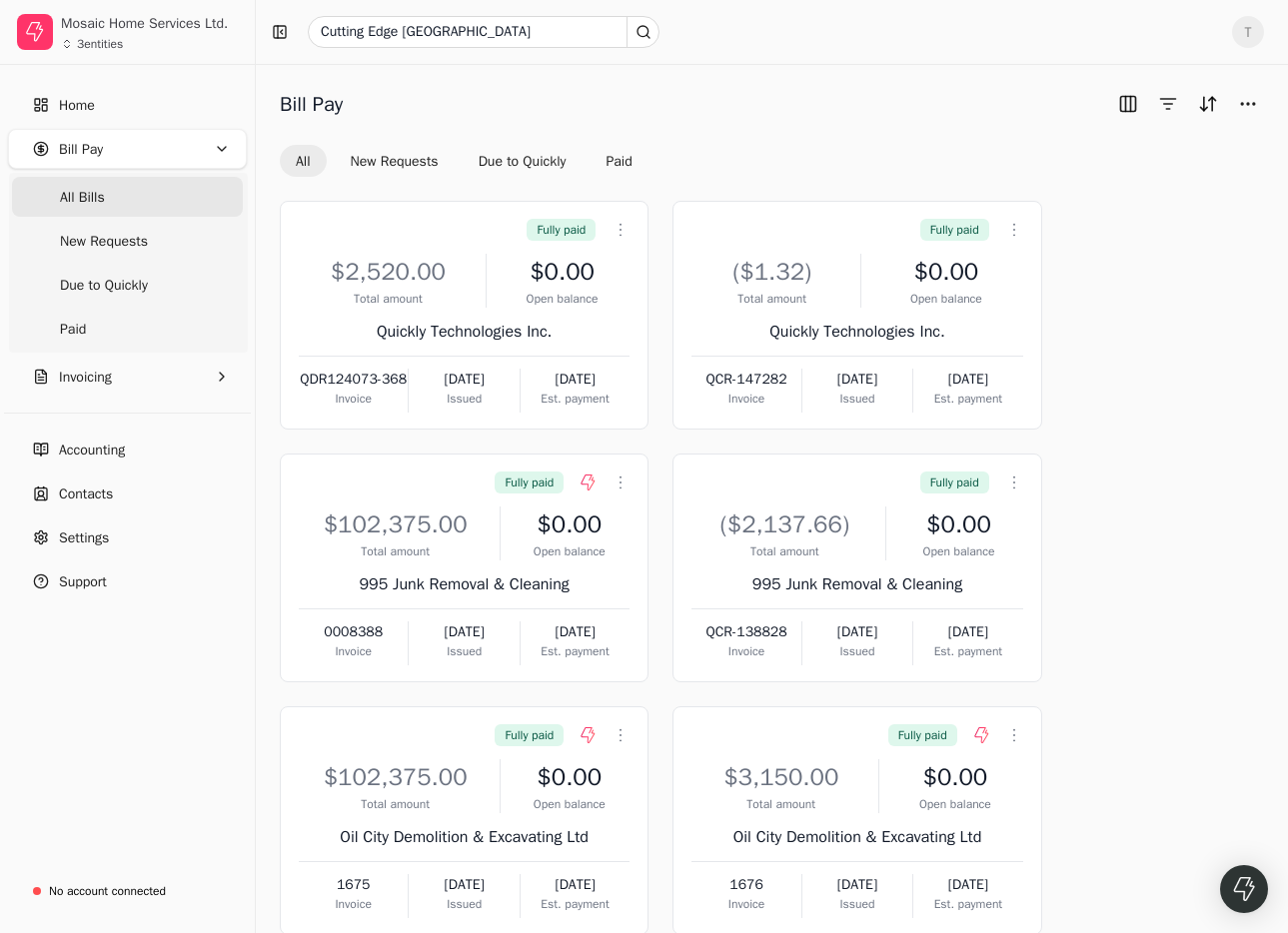 click on "All Bills" at bounding box center (127, 197) 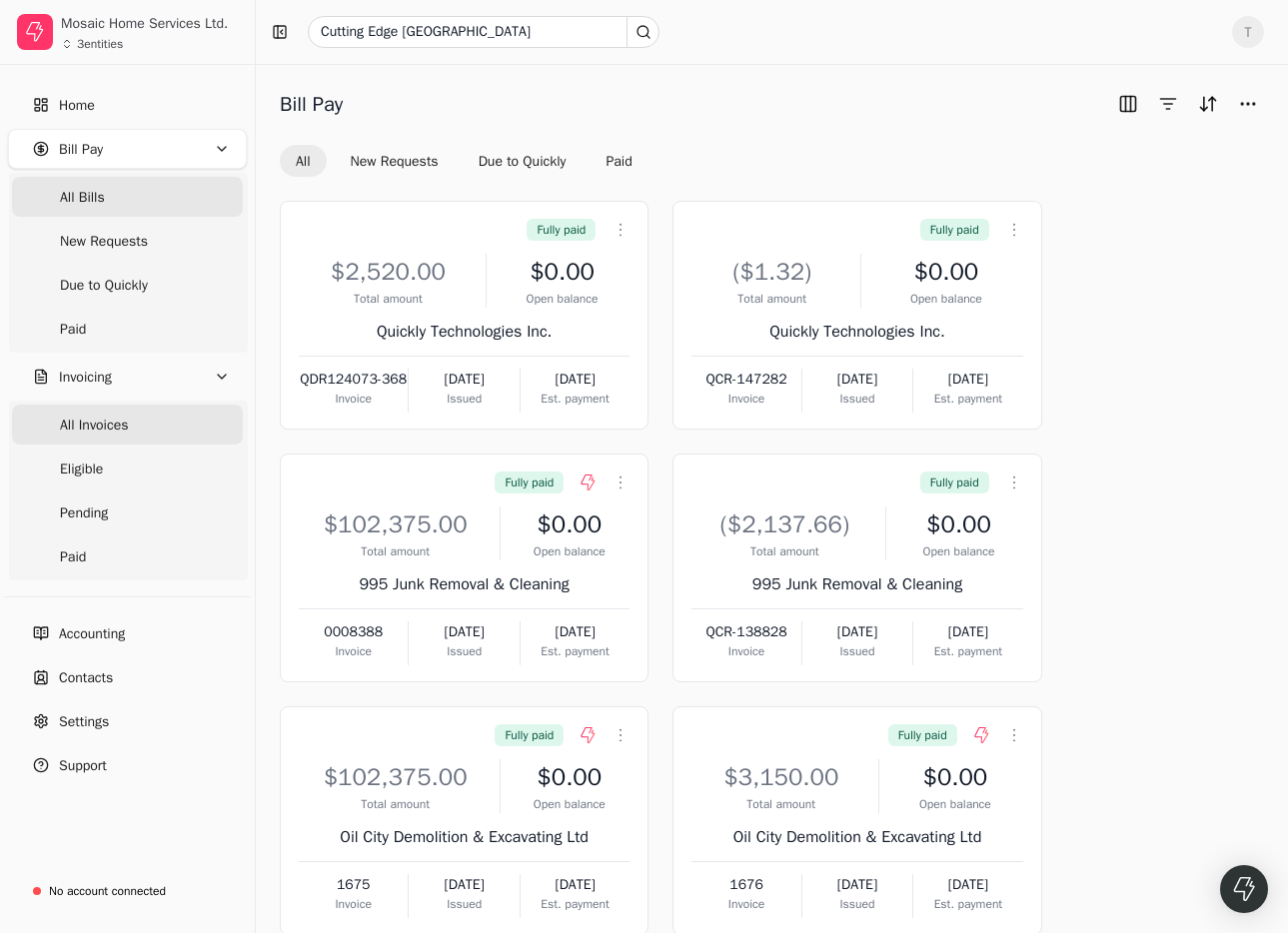 click on "All Invoices" at bounding box center [127, 425] 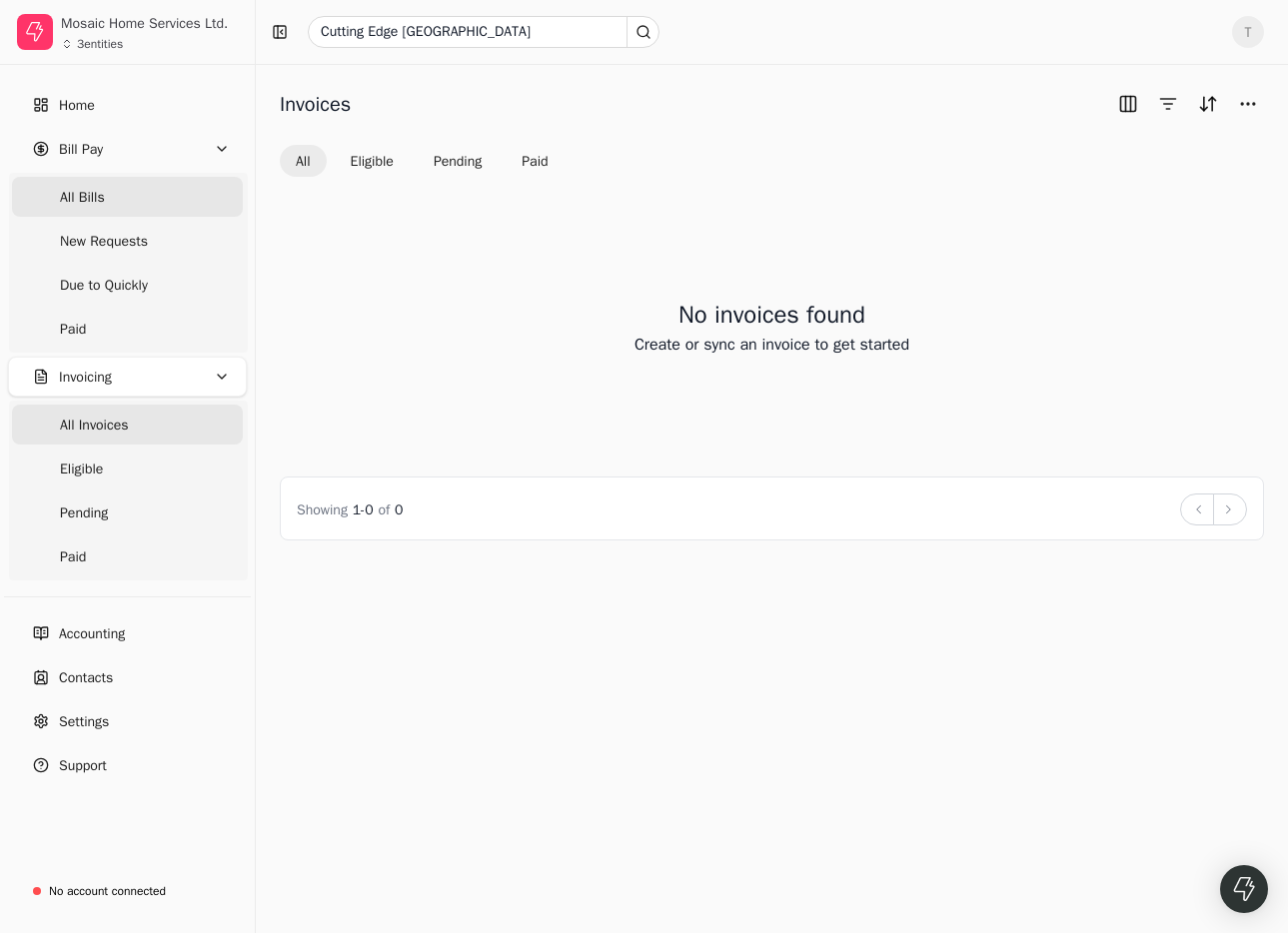 click on "All Bills" at bounding box center [82, 197] 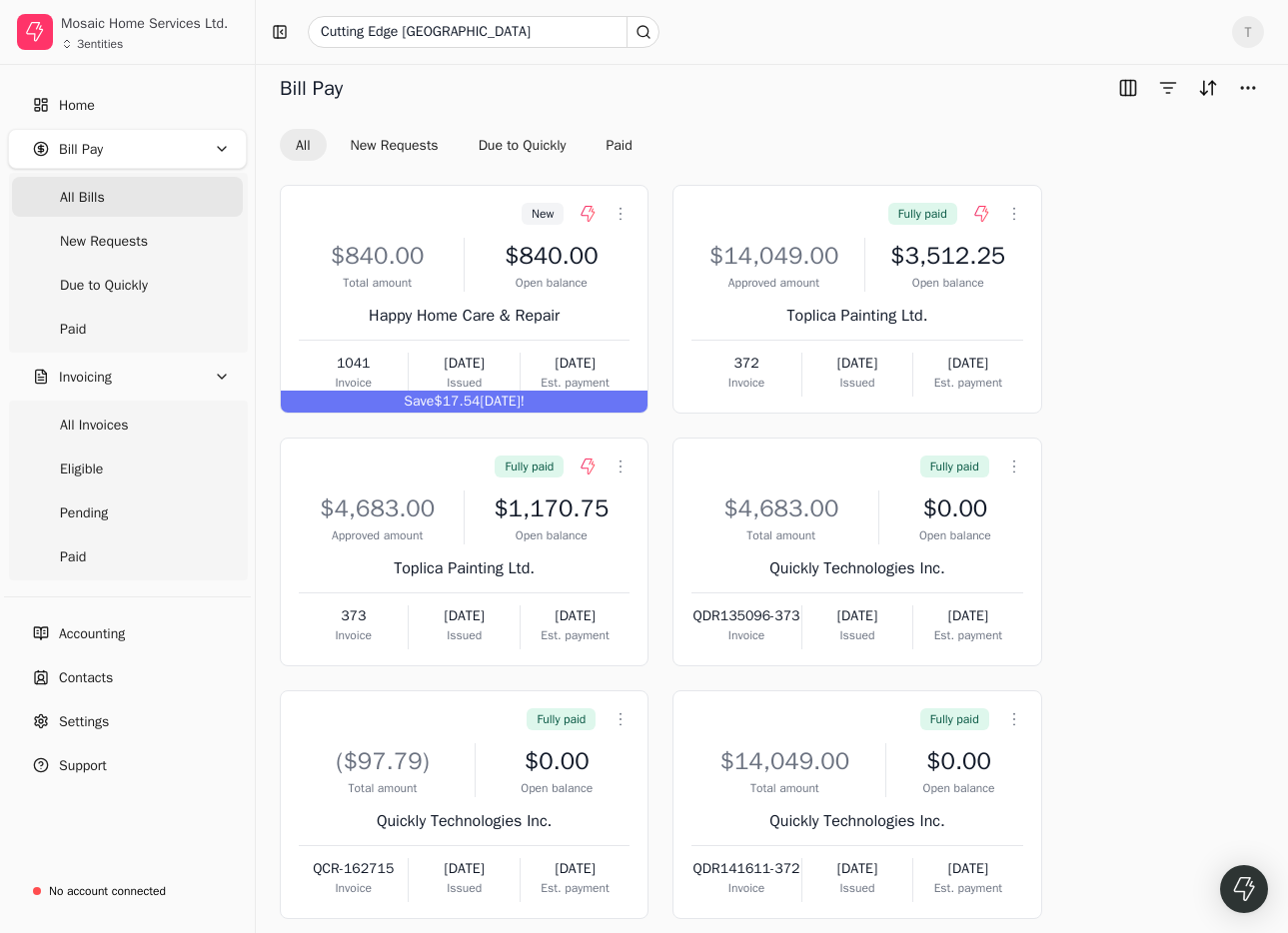 scroll, scrollTop: 0, scrollLeft: 0, axis: both 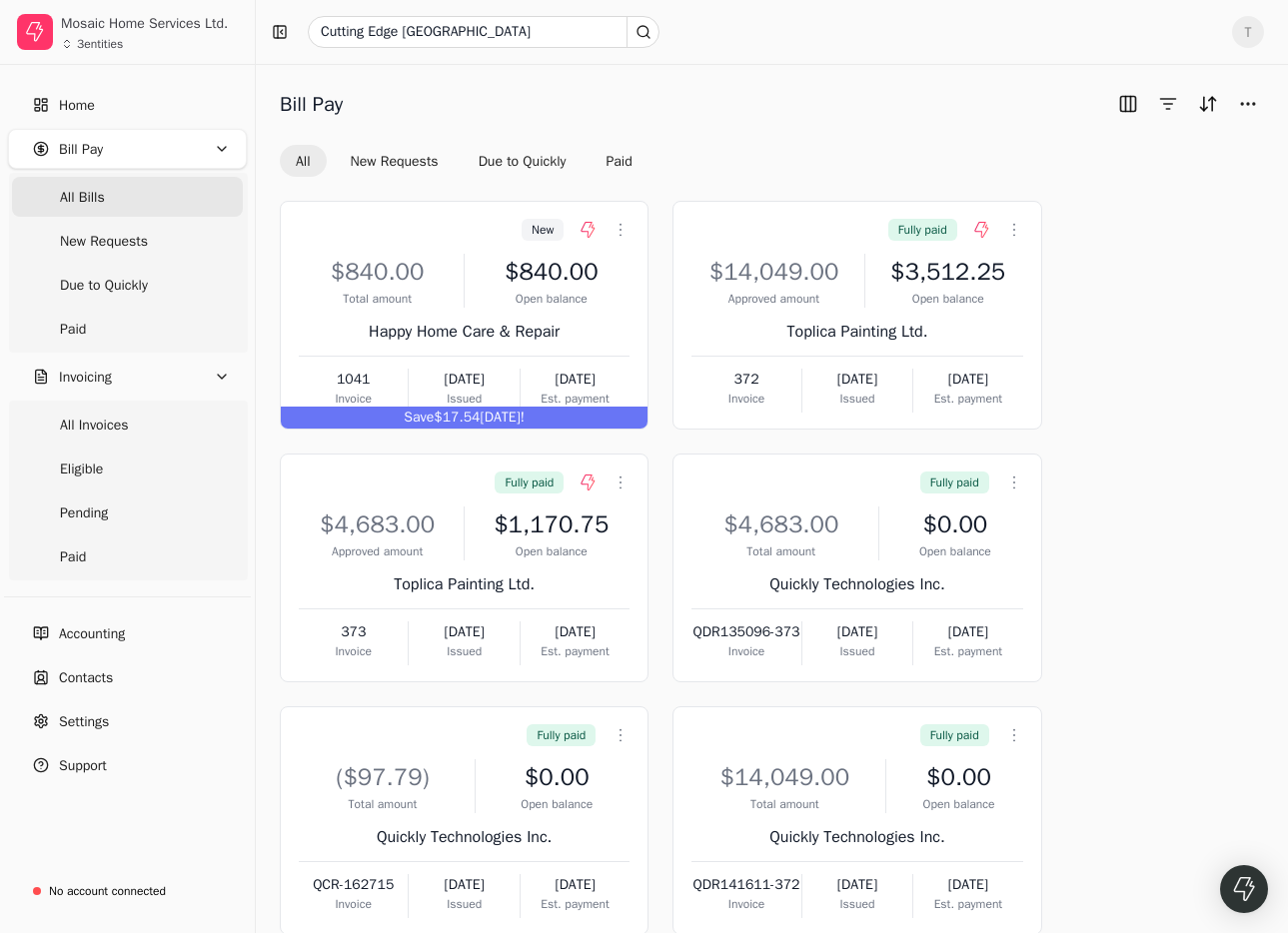 click on "All" at bounding box center [303, 161] 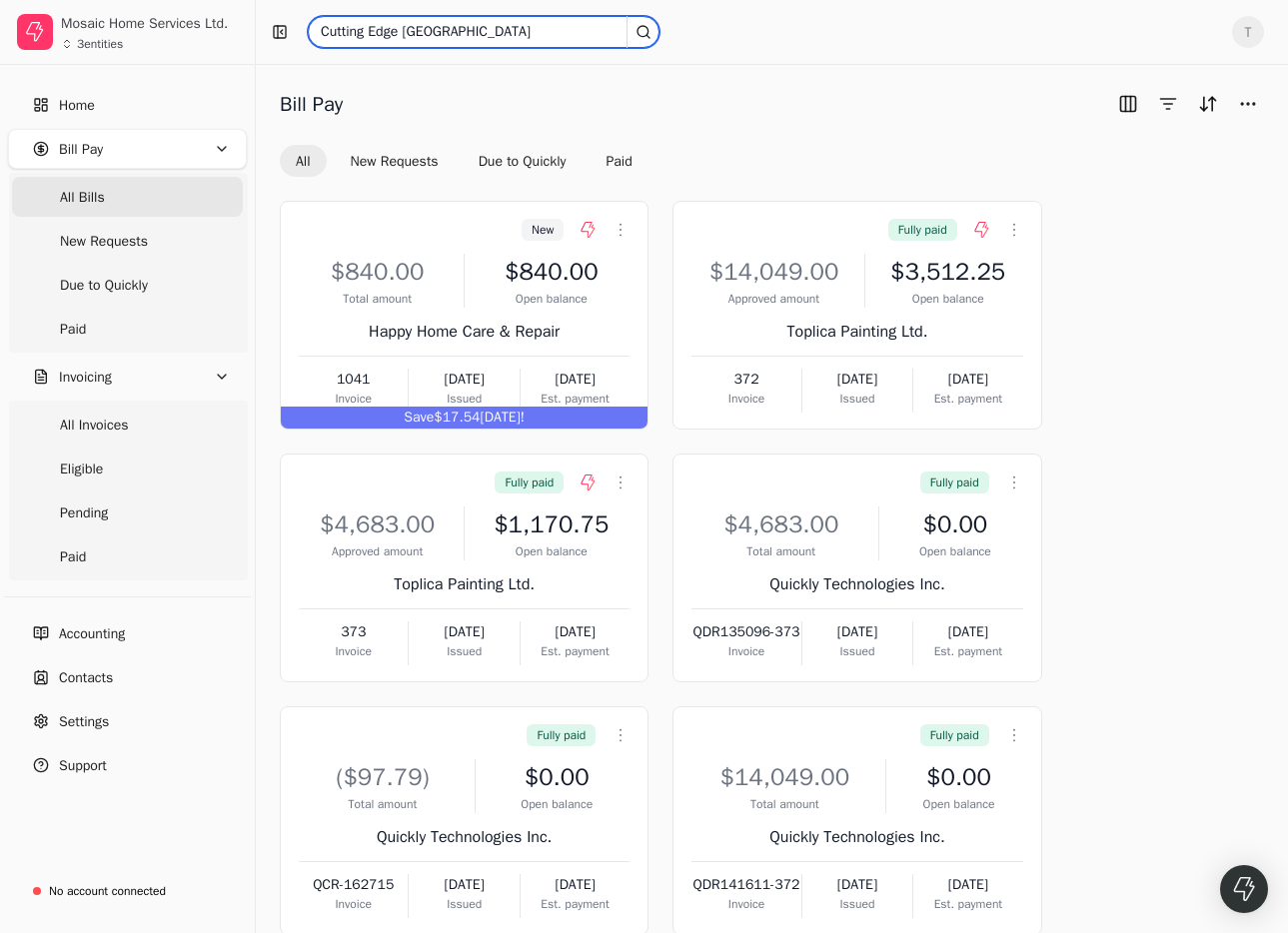 drag, startPoint x: 585, startPoint y: 29, endPoint x: 51, endPoint y: -16, distance: 535.8927 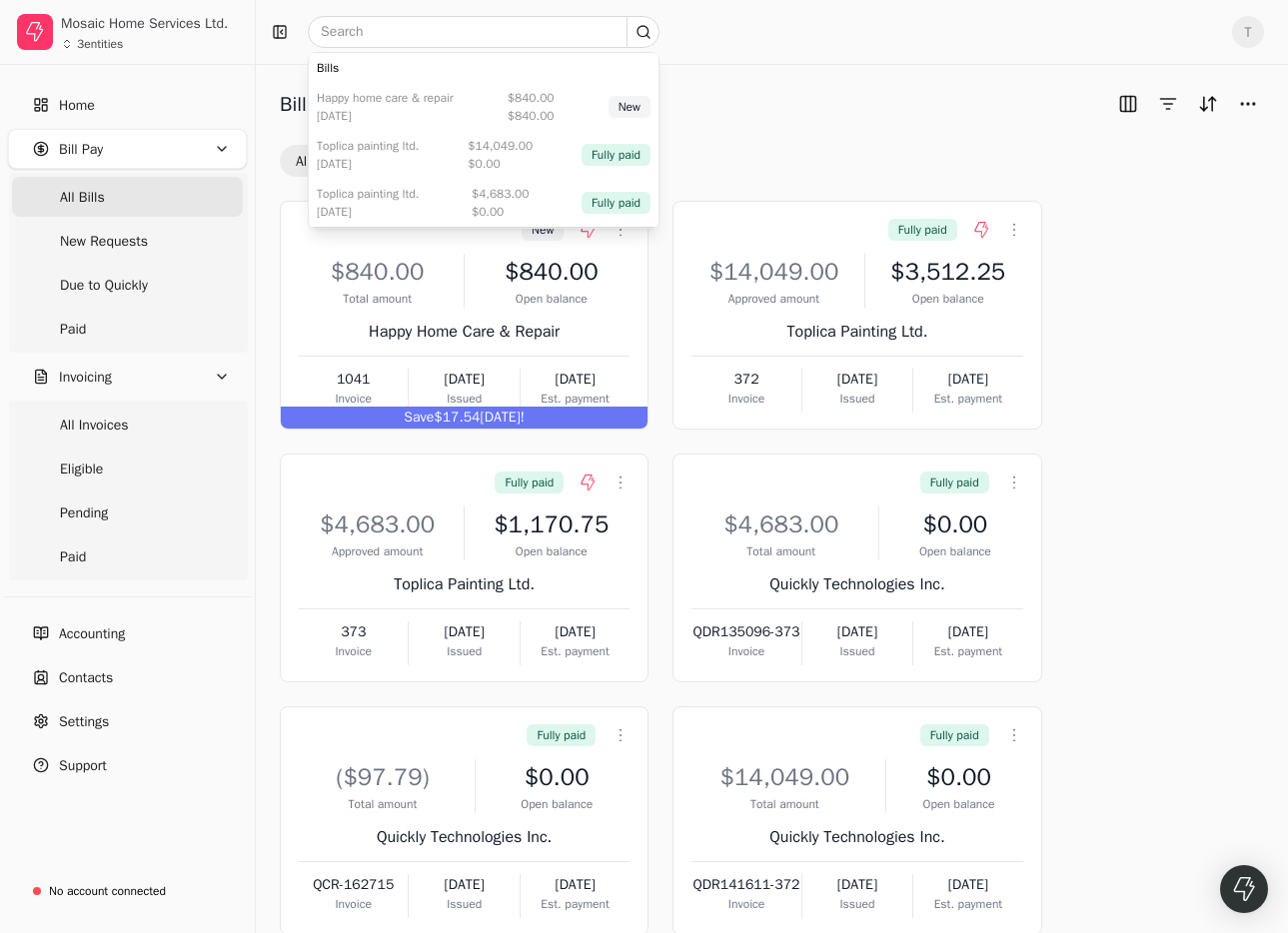 click on "Bill Pay All New Requests Due to Quickly Paid" at bounding box center [771, 132] 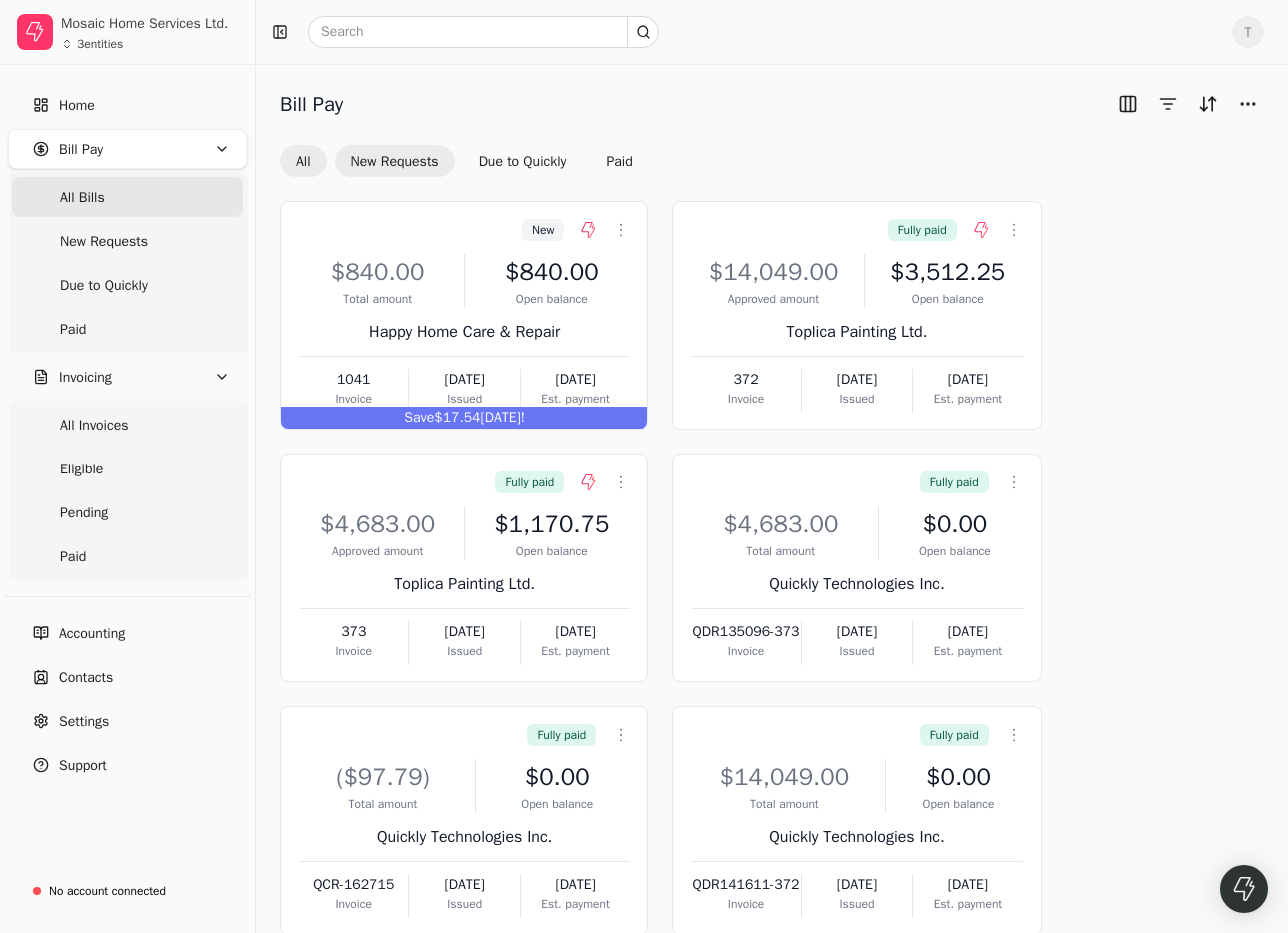 drag, startPoint x: 420, startPoint y: 153, endPoint x: 432, endPoint y: 153, distance: 12 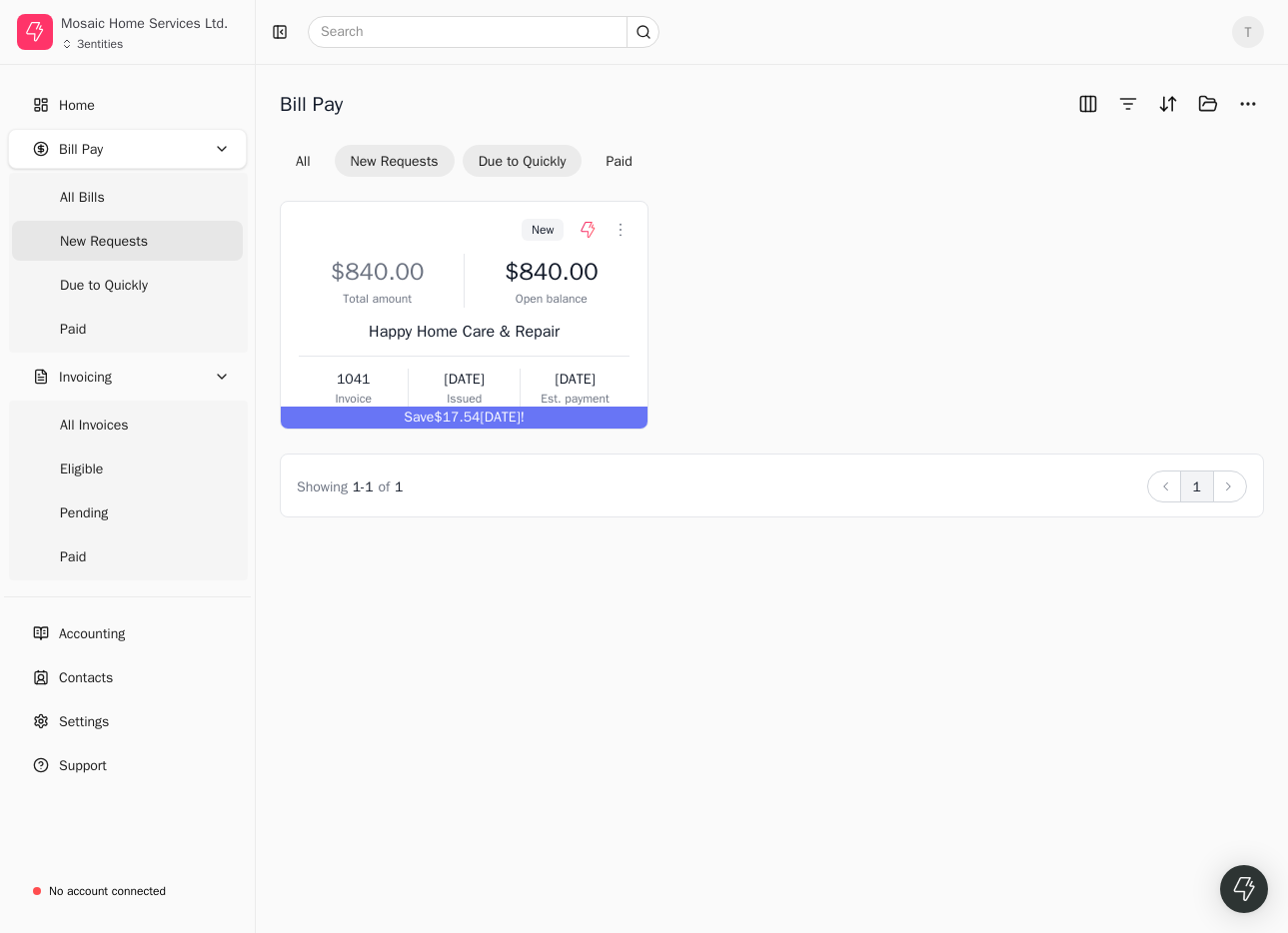 click on "Due to Quickly" at bounding box center [523, 161] 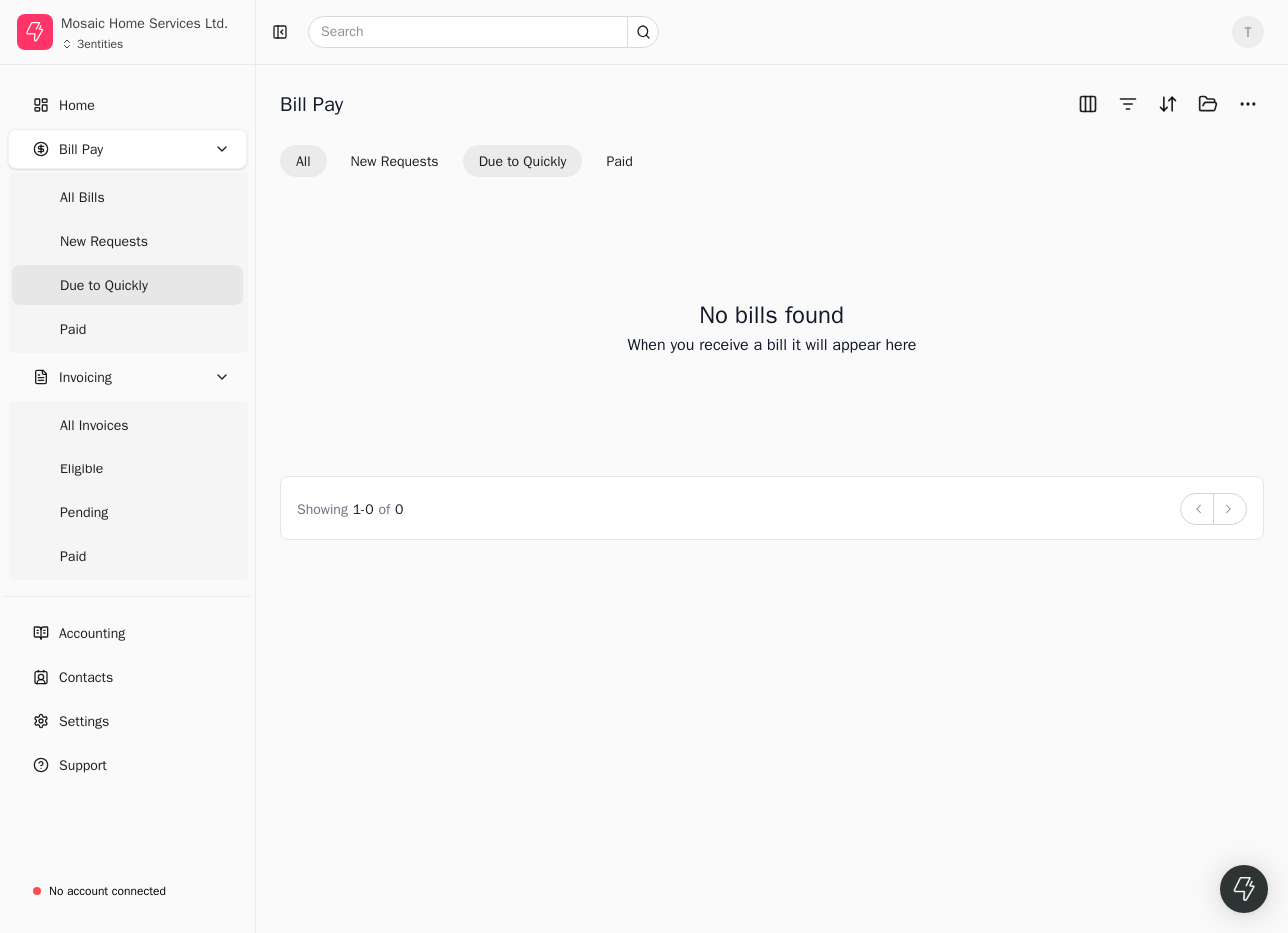 click on "All" at bounding box center [303, 161] 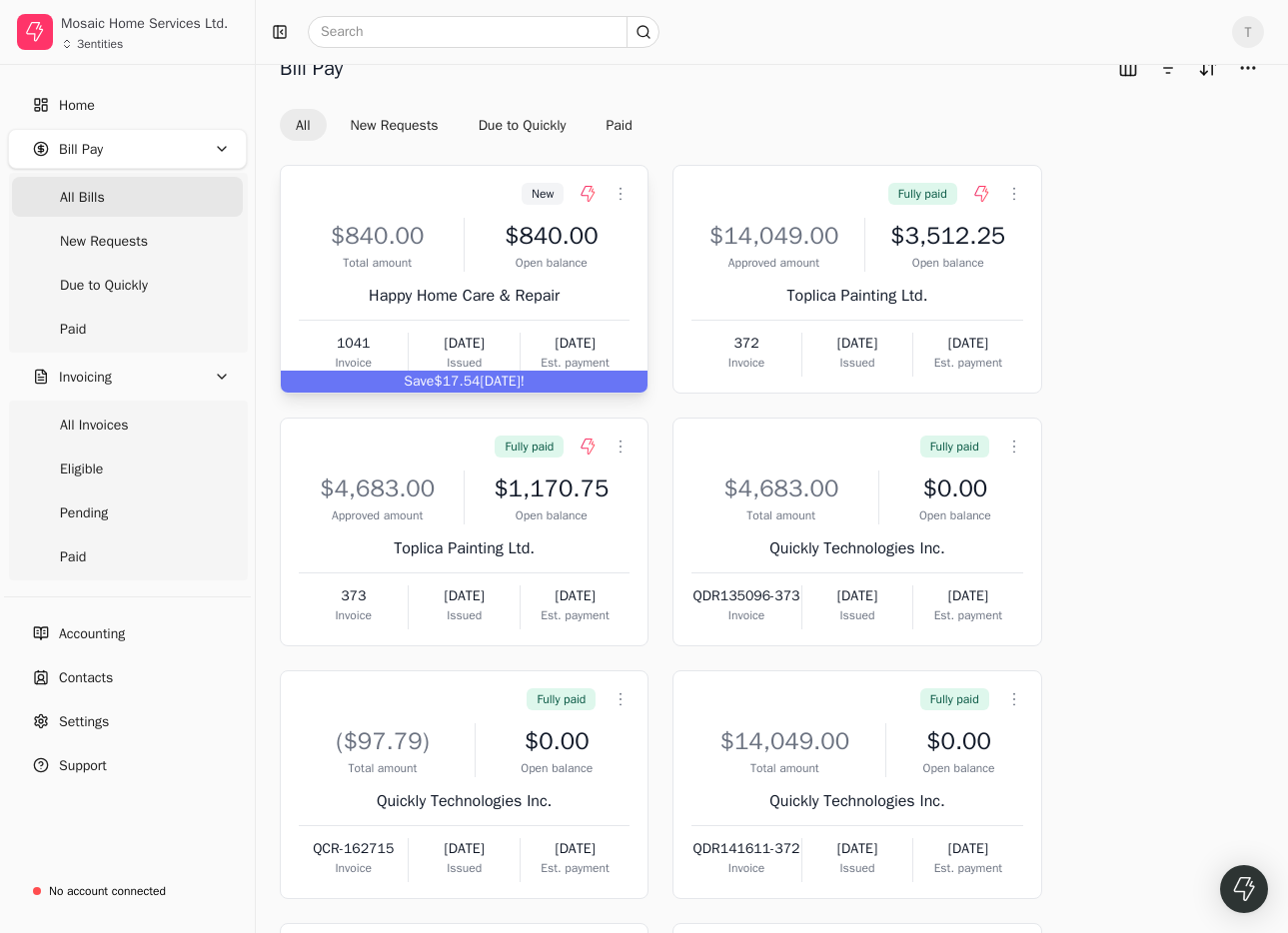 scroll, scrollTop: 54, scrollLeft: 0, axis: vertical 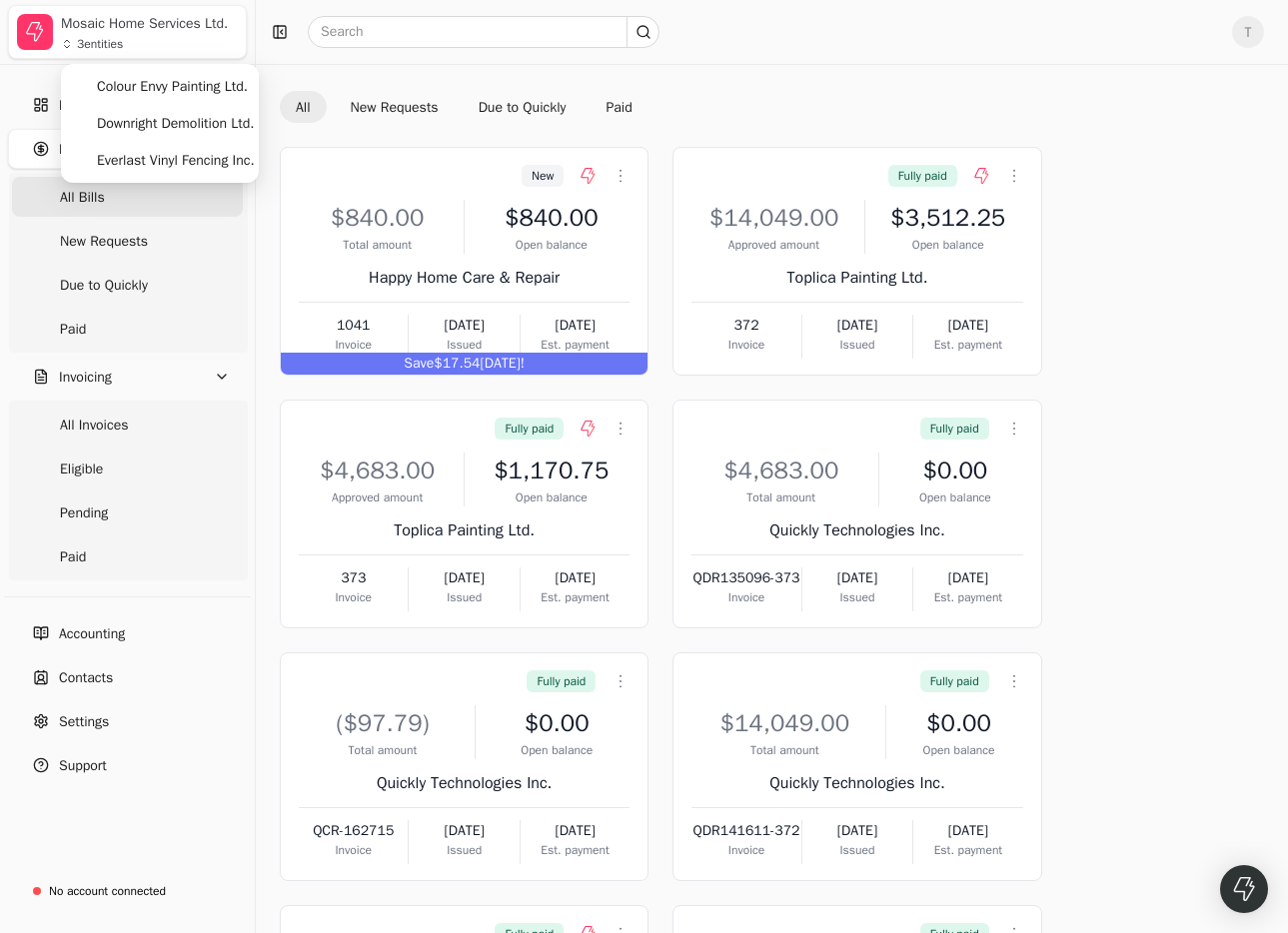 click on "Mosaic Home Services Ltd." at bounding box center [149, 24] 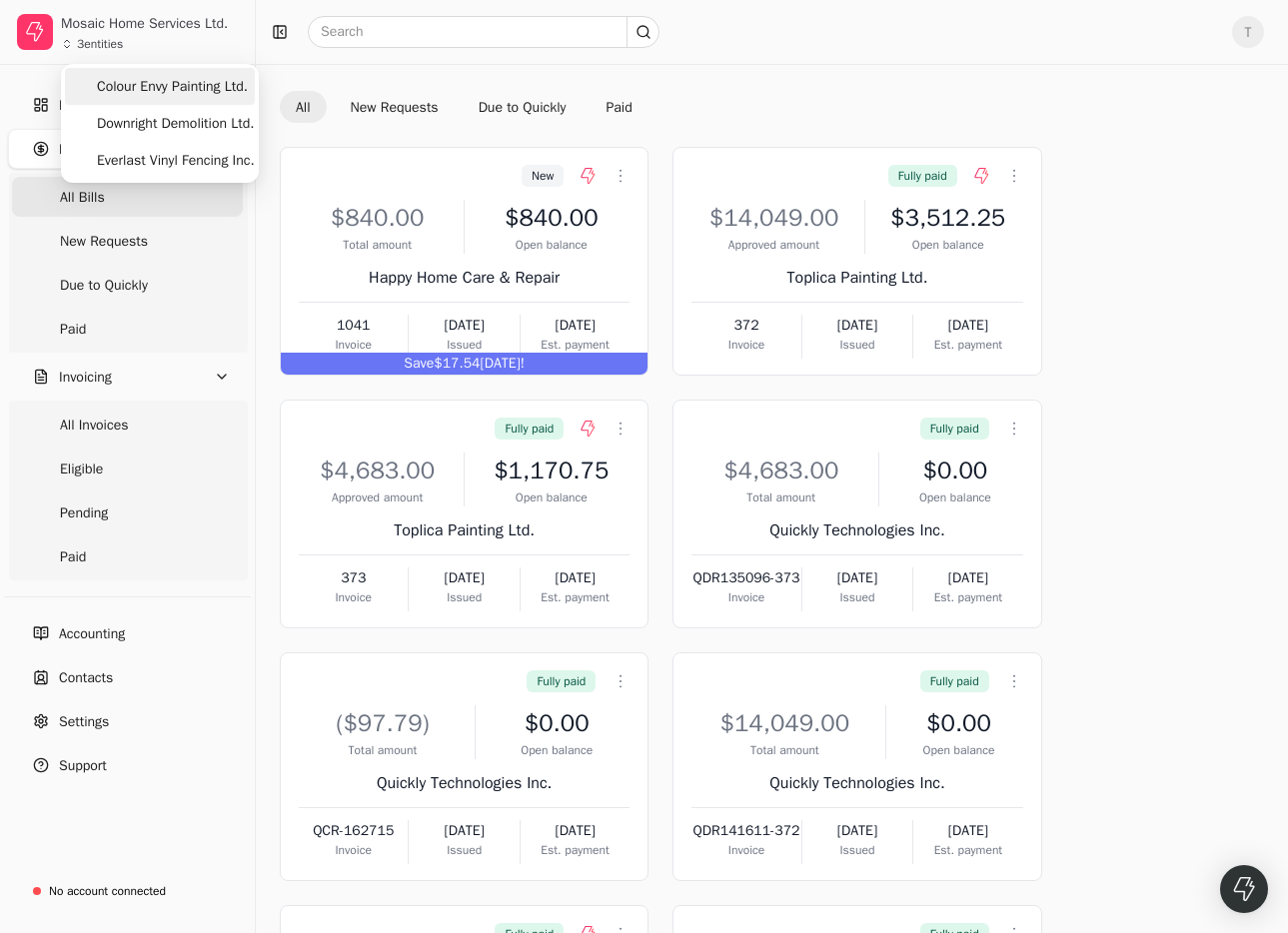 click on "Colour Envy Painting Ltd." at bounding box center [156, 86] 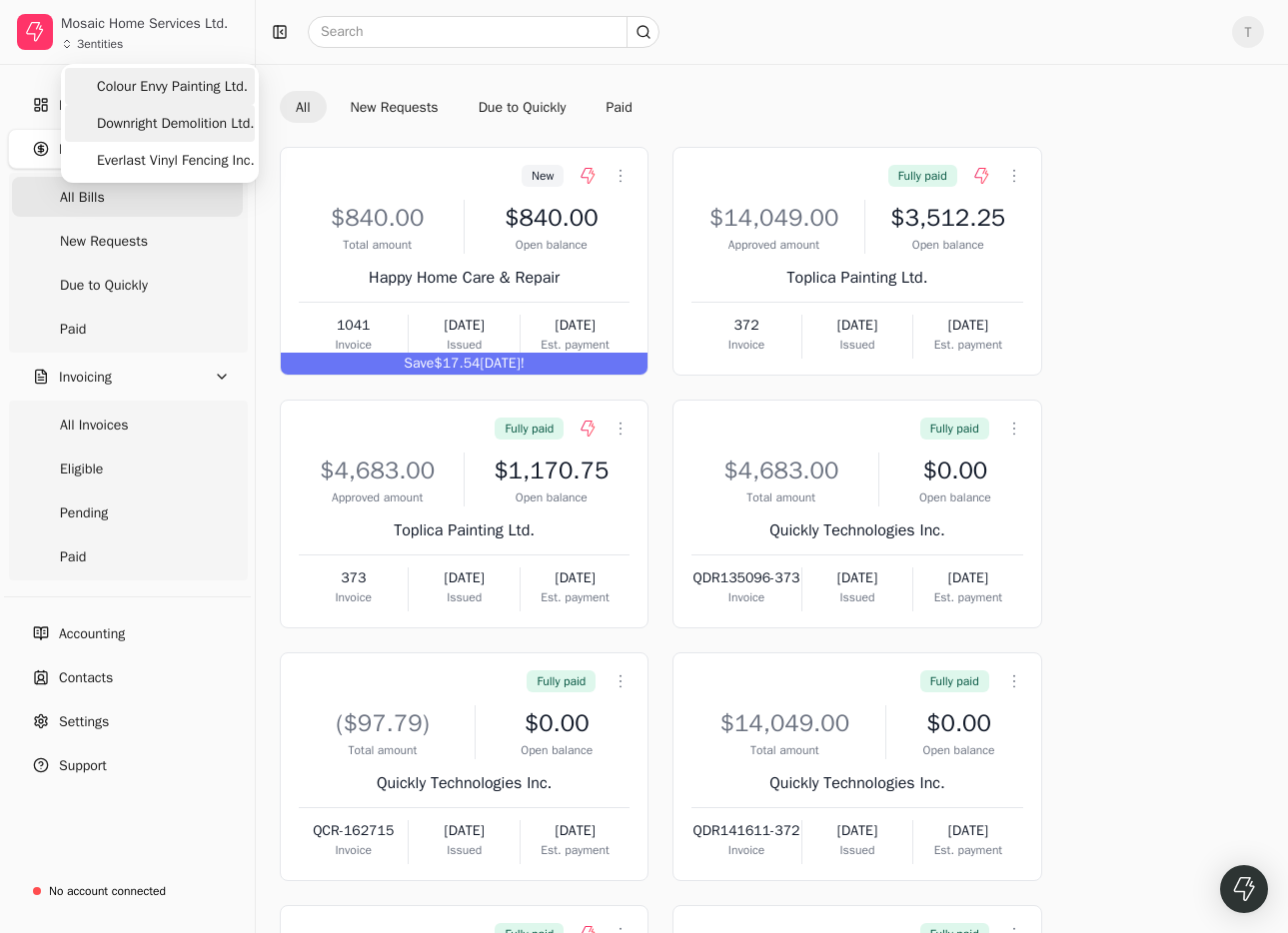 scroll, scrollTop: 0, scrollLeft: 0, axis: both 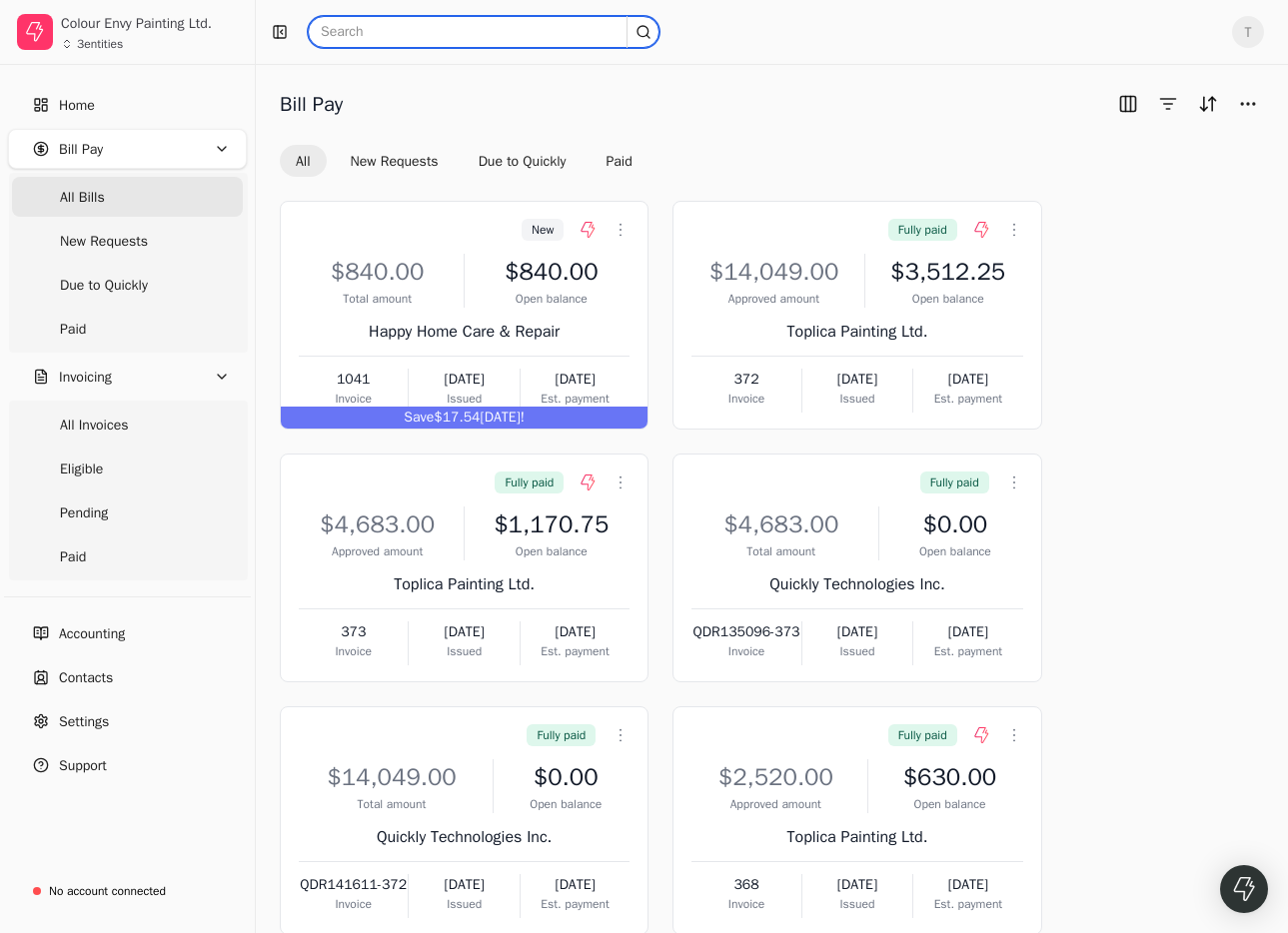 click at bounding box center [484, 32] 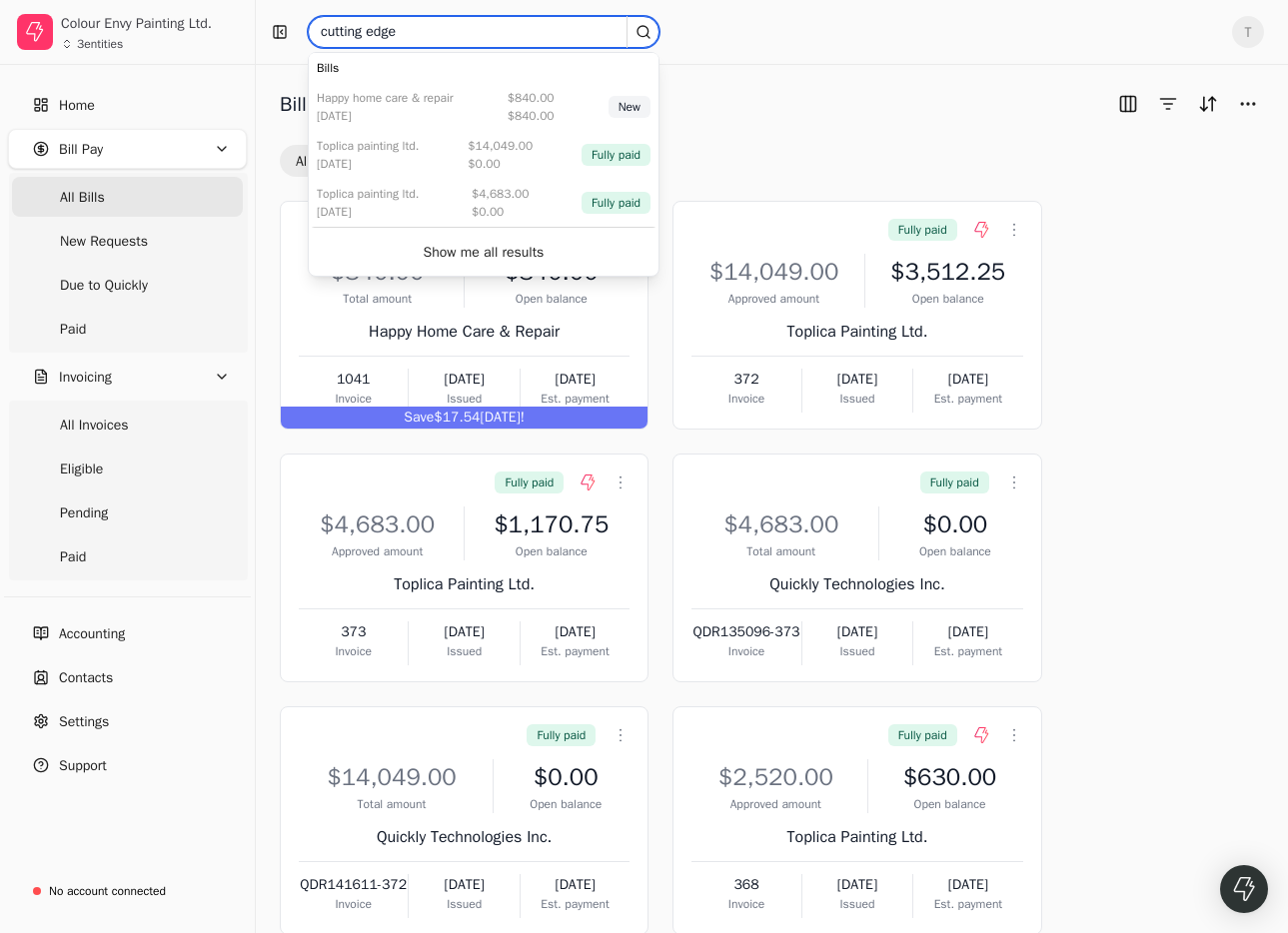 type on "cutting edge" 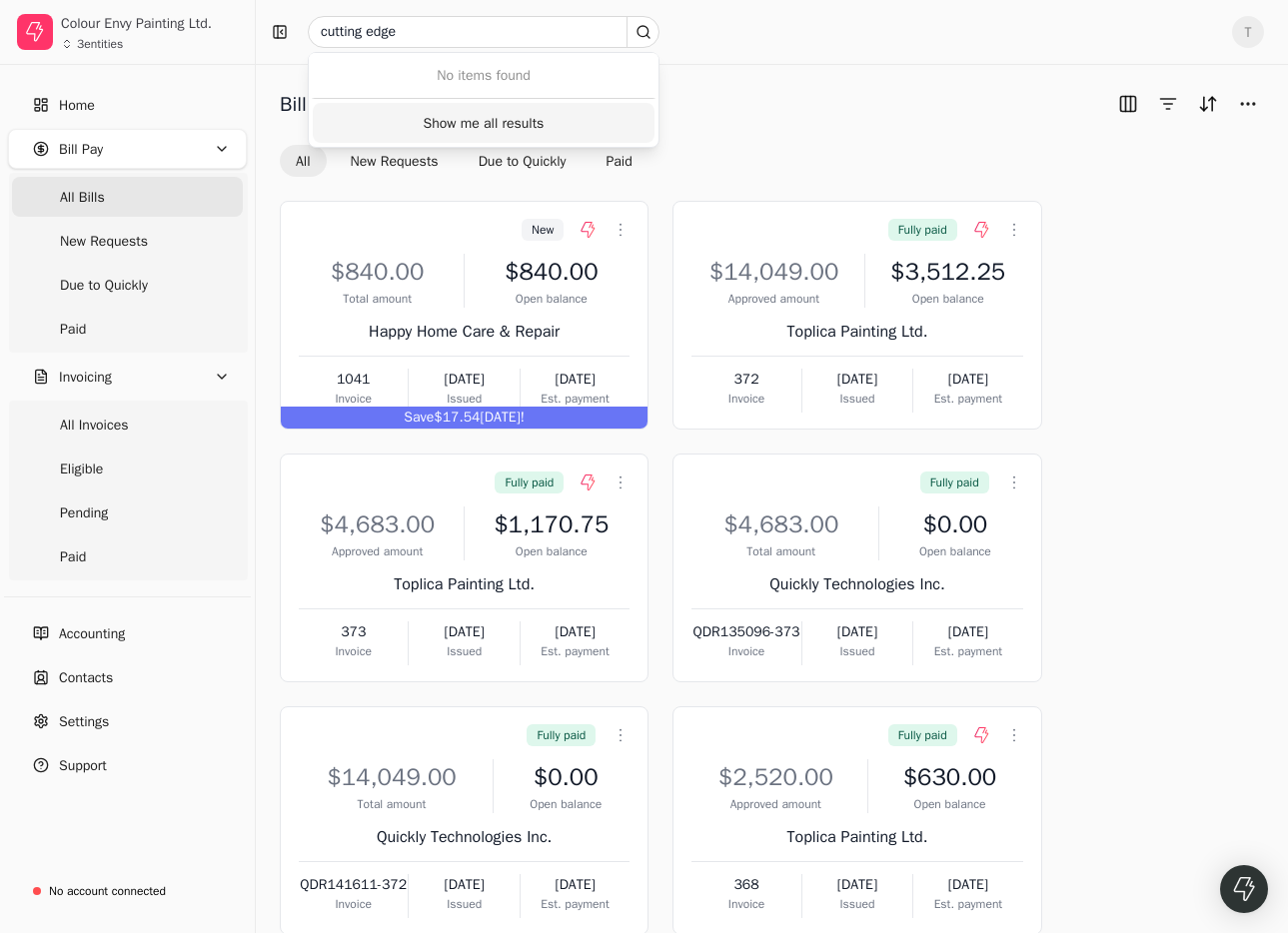 click on "Show me all results" at bounding box center [484, 123] 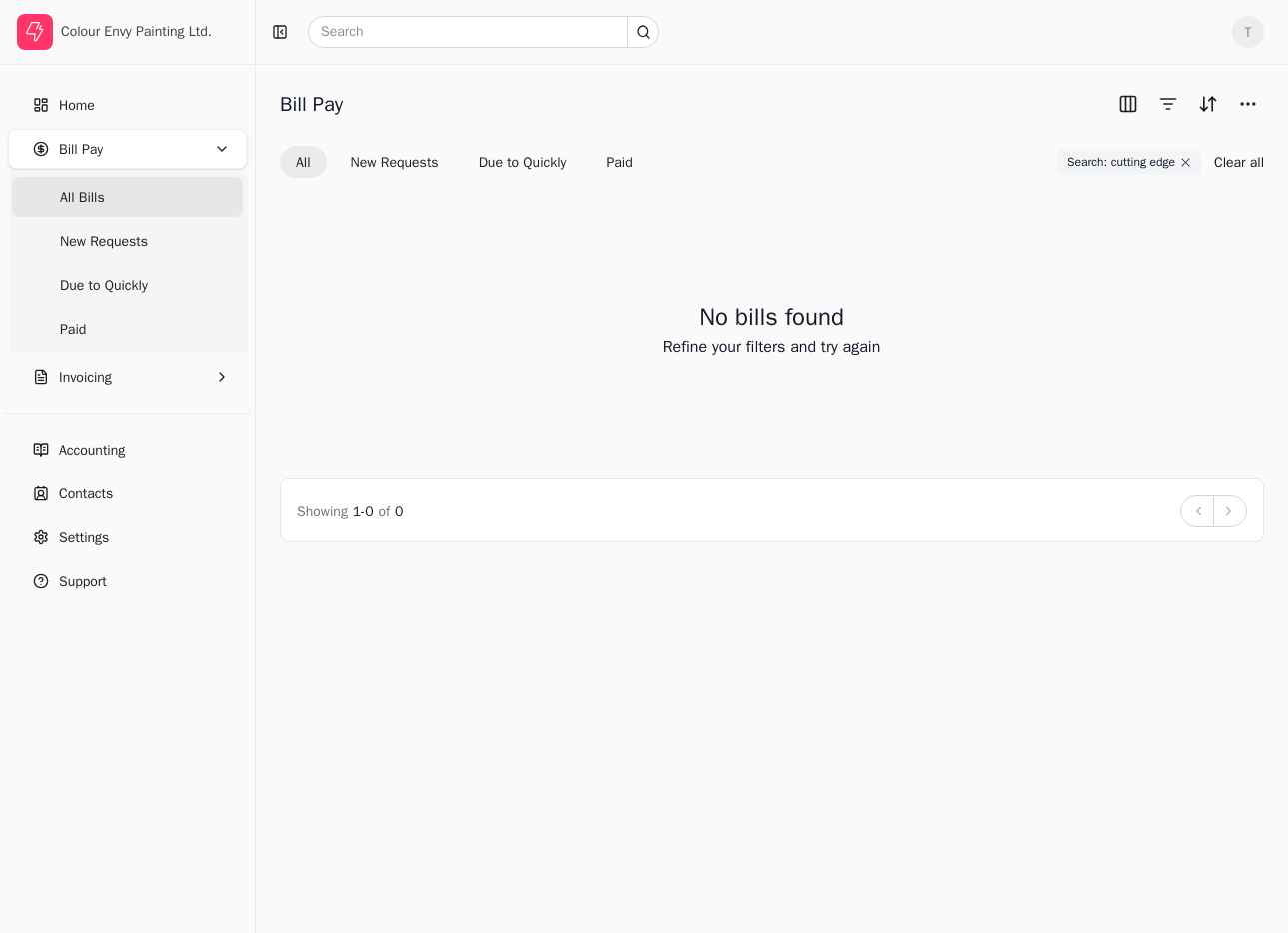 scroll, scrollTop: 0, scrollLeft: 0, axis: both 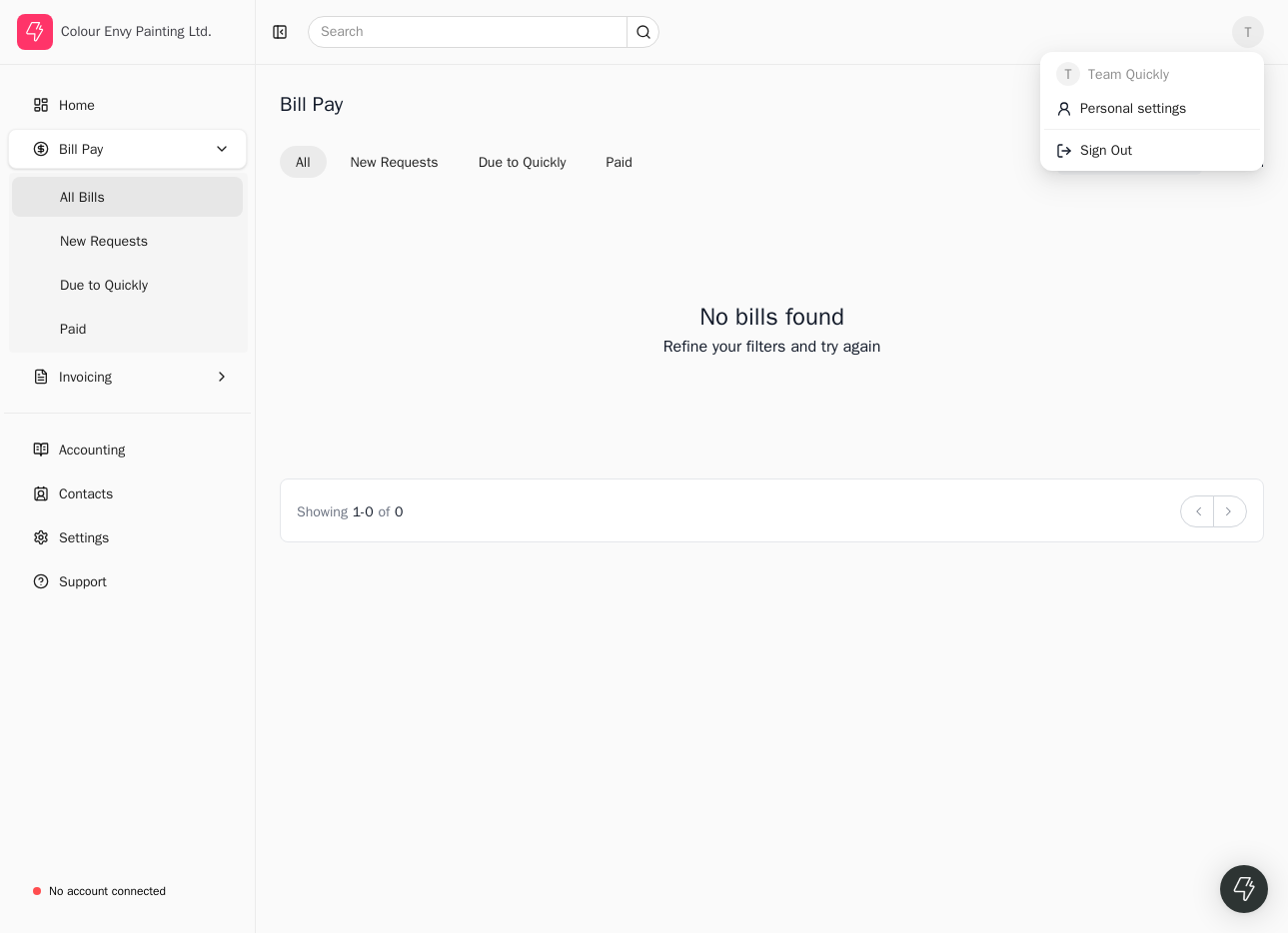 click on "T" at bounding box center [1248, 32] 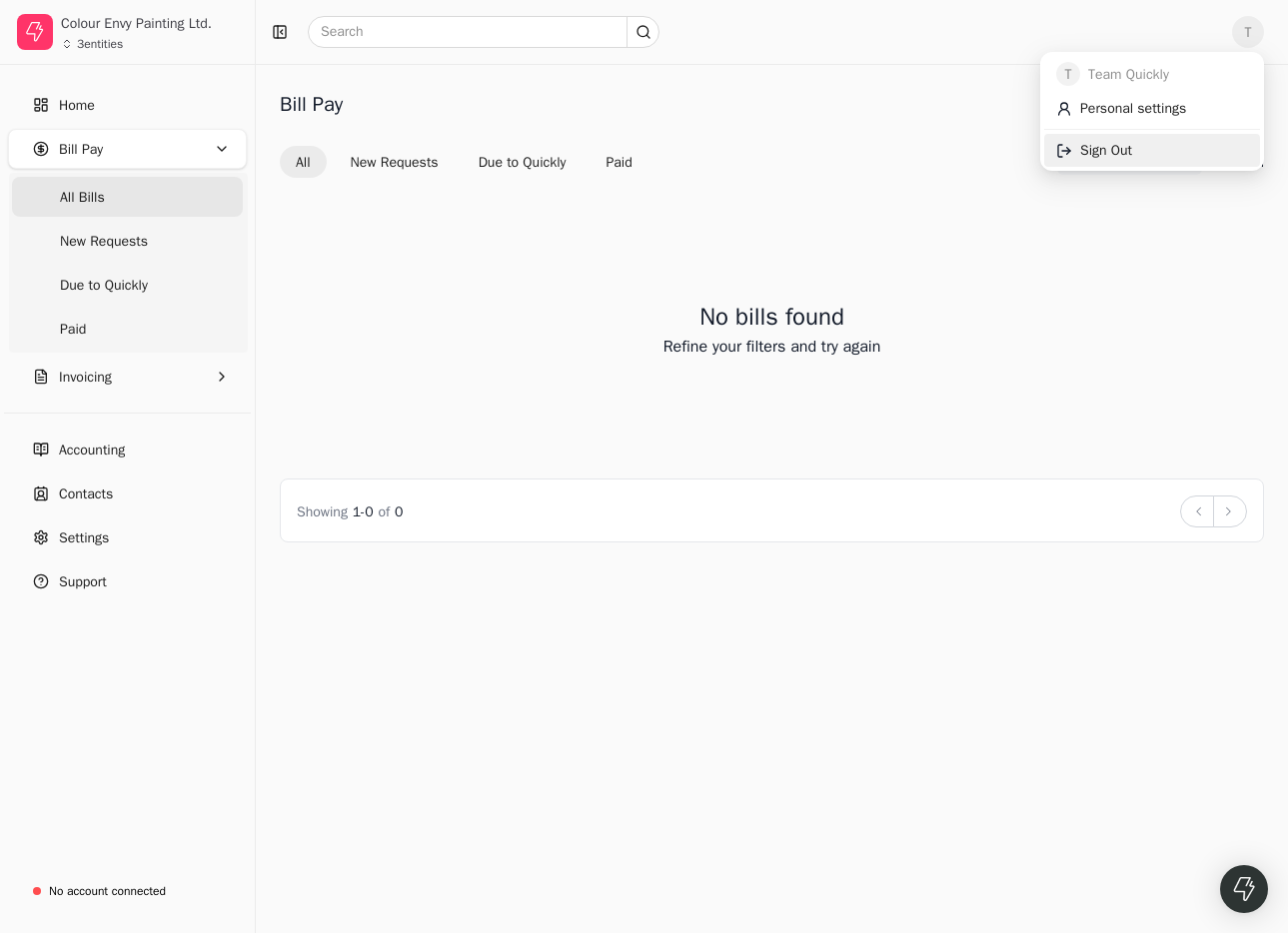 drag, startPoint x: 1186, startPoint y: 144, endPoint x: 1169, endPoint y: 143, distance: 17.029386 